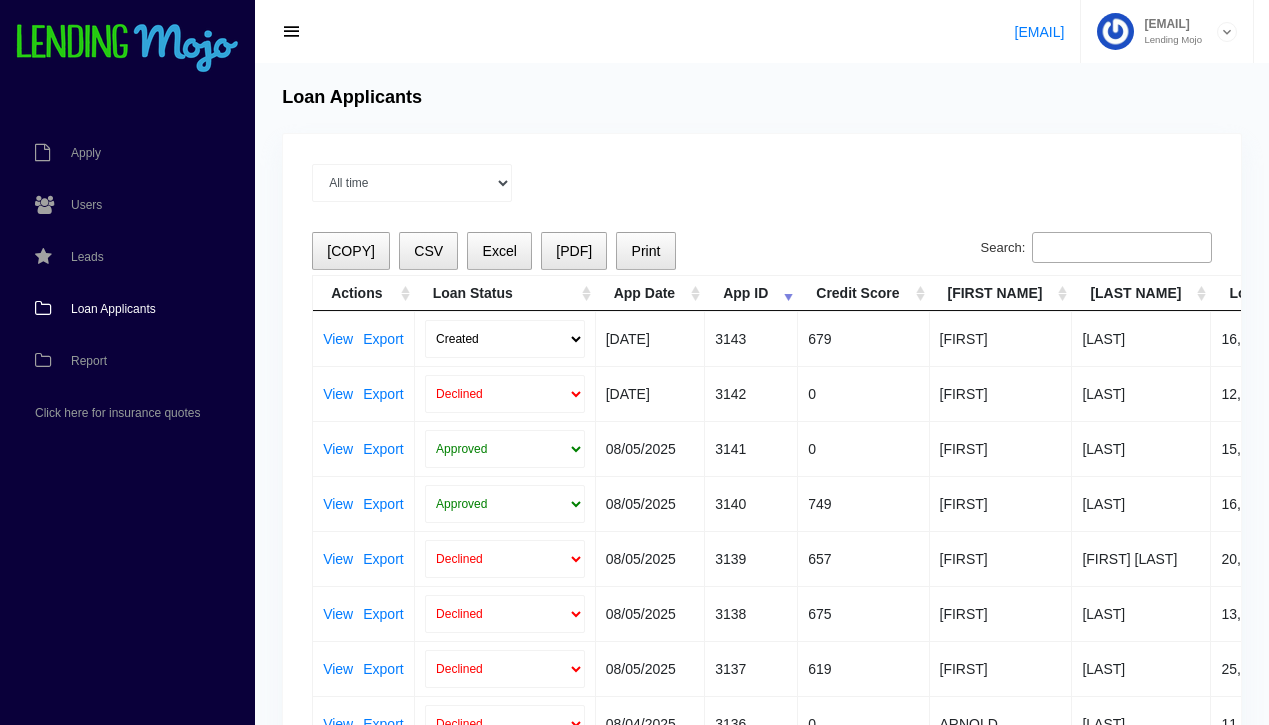 scroll, scrollTop: 2, scrollLeft: 0, axis: vertical 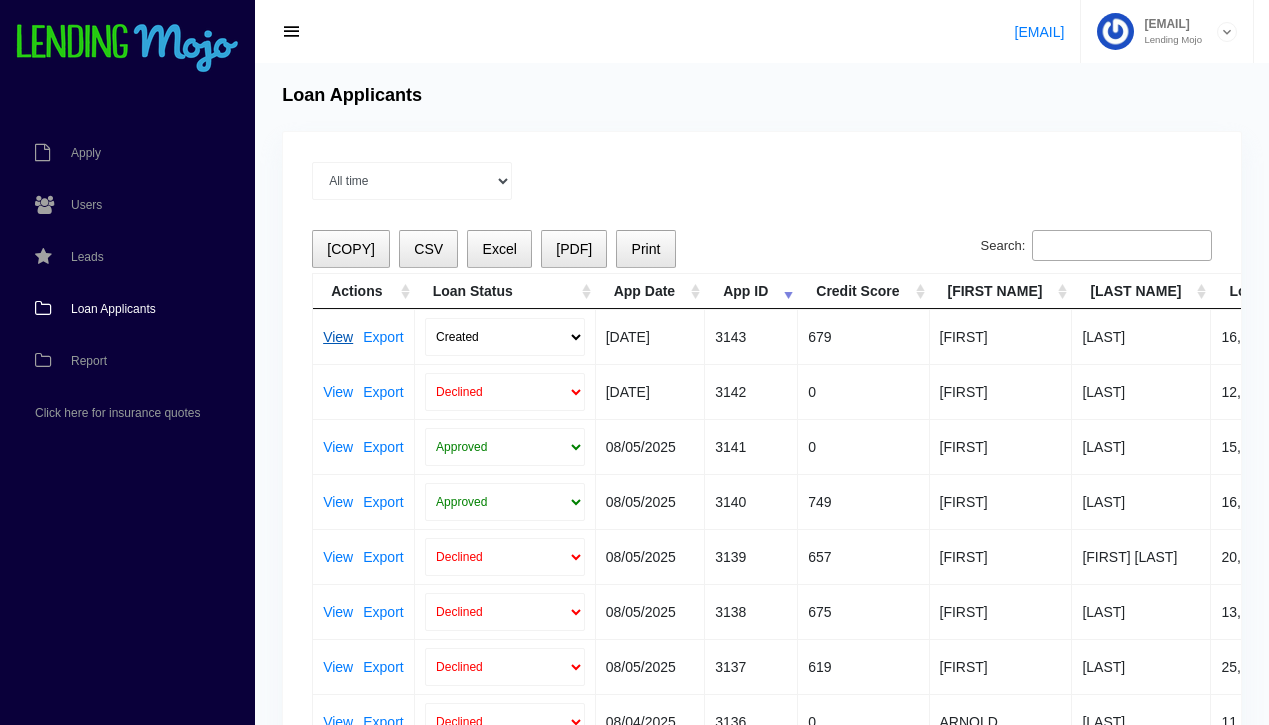 click on "View" at bounding box center [338, 337] 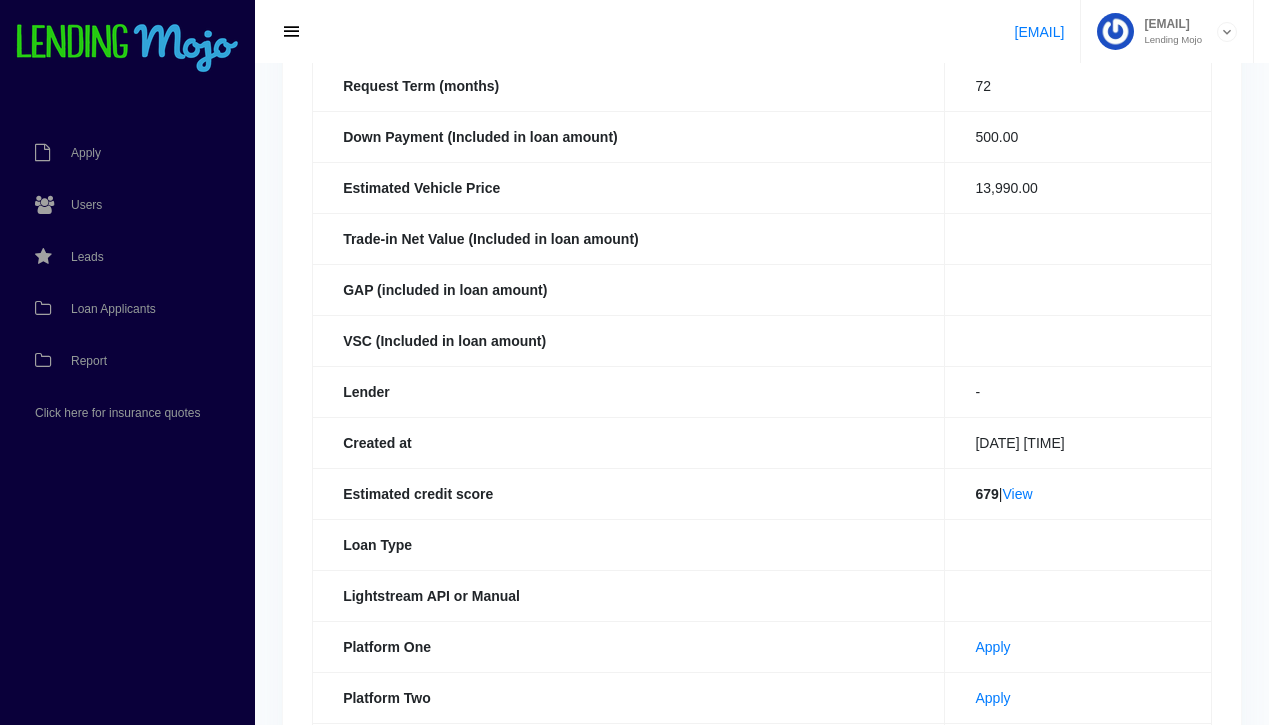 scroll, scrollTop: 0, scrollLeft: 0, axis: both 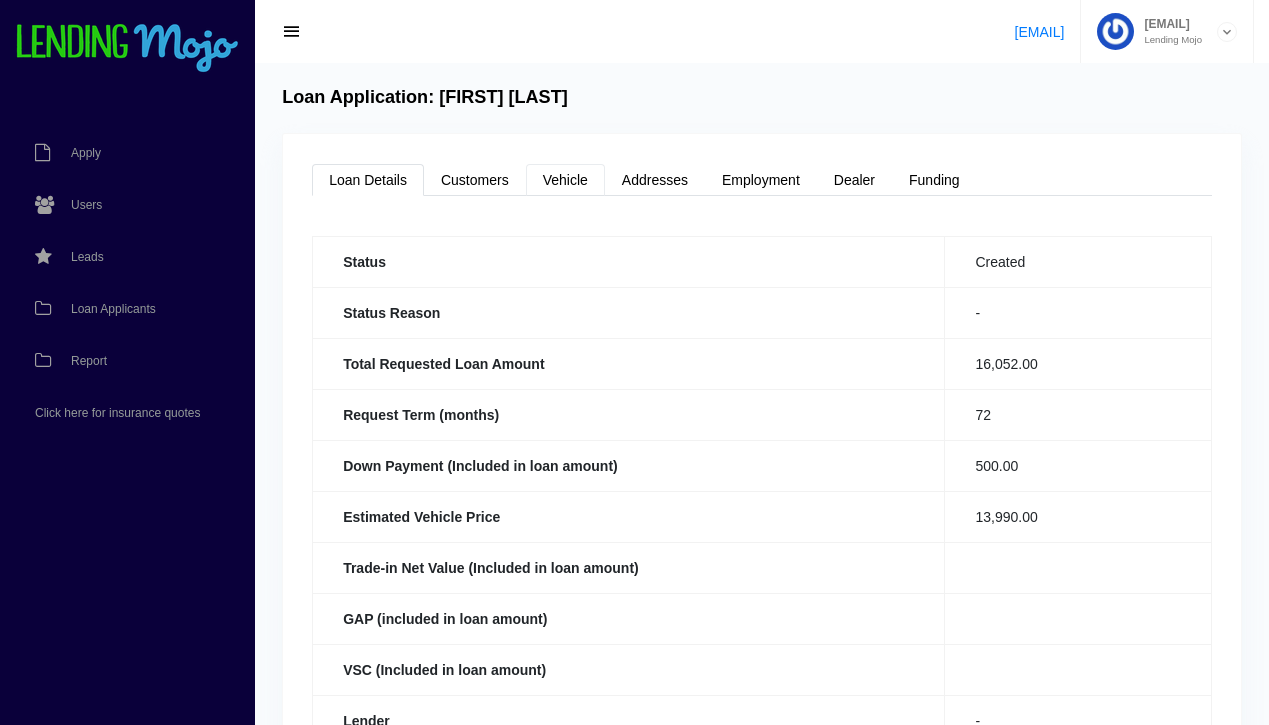 click on "Vehicle" at bounding box center [565, 180] 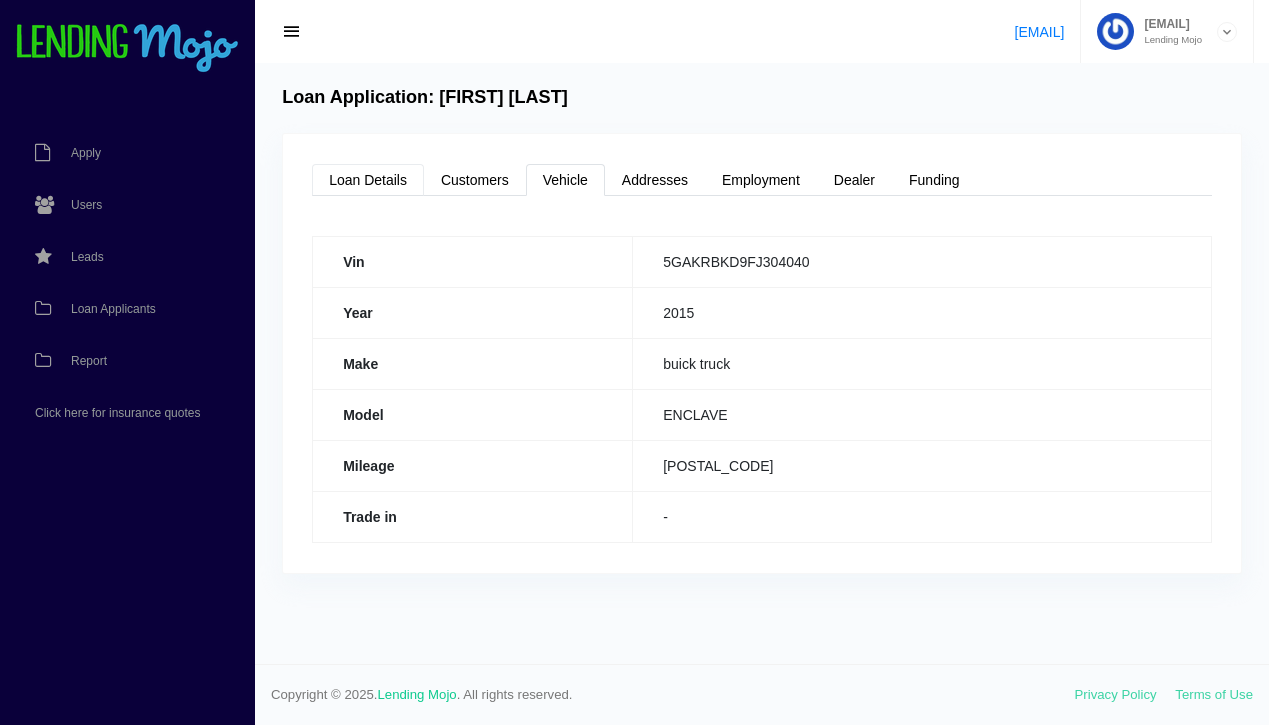 click on "Loan Details" at bounding box center (368, 180) 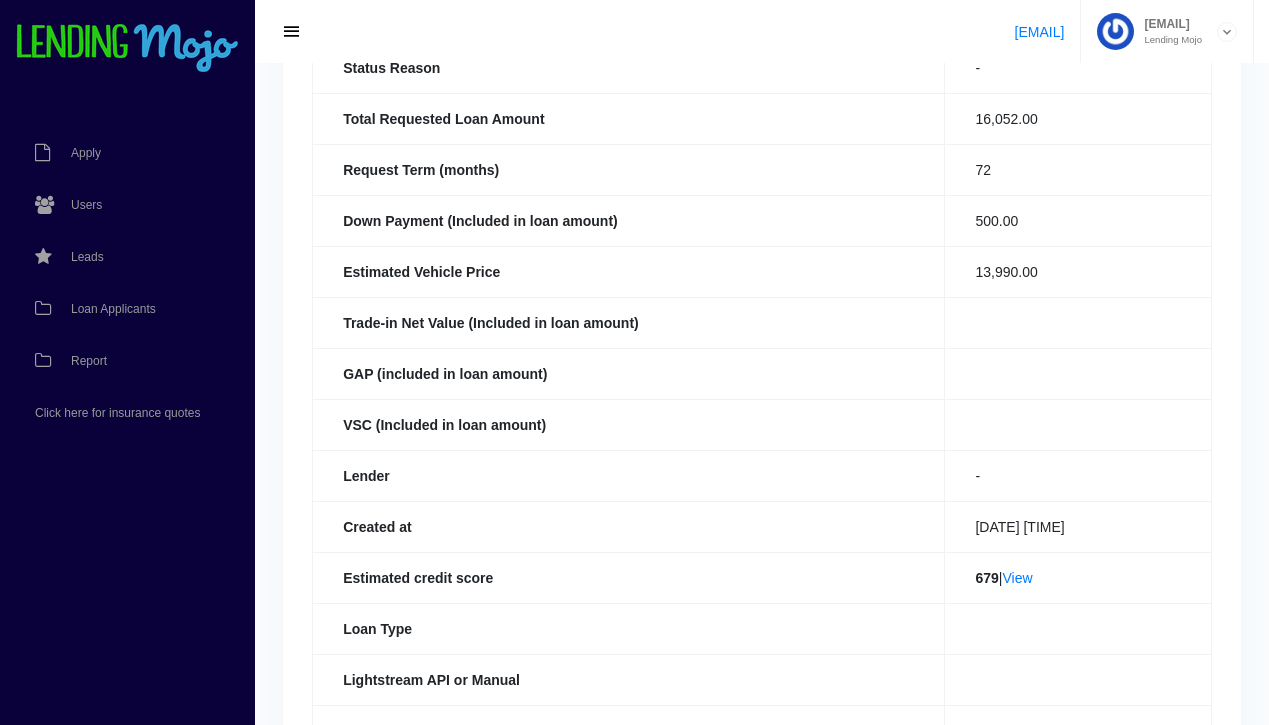 scroll, scrollTop: 254, scrollLeft: 0, axis: vertical 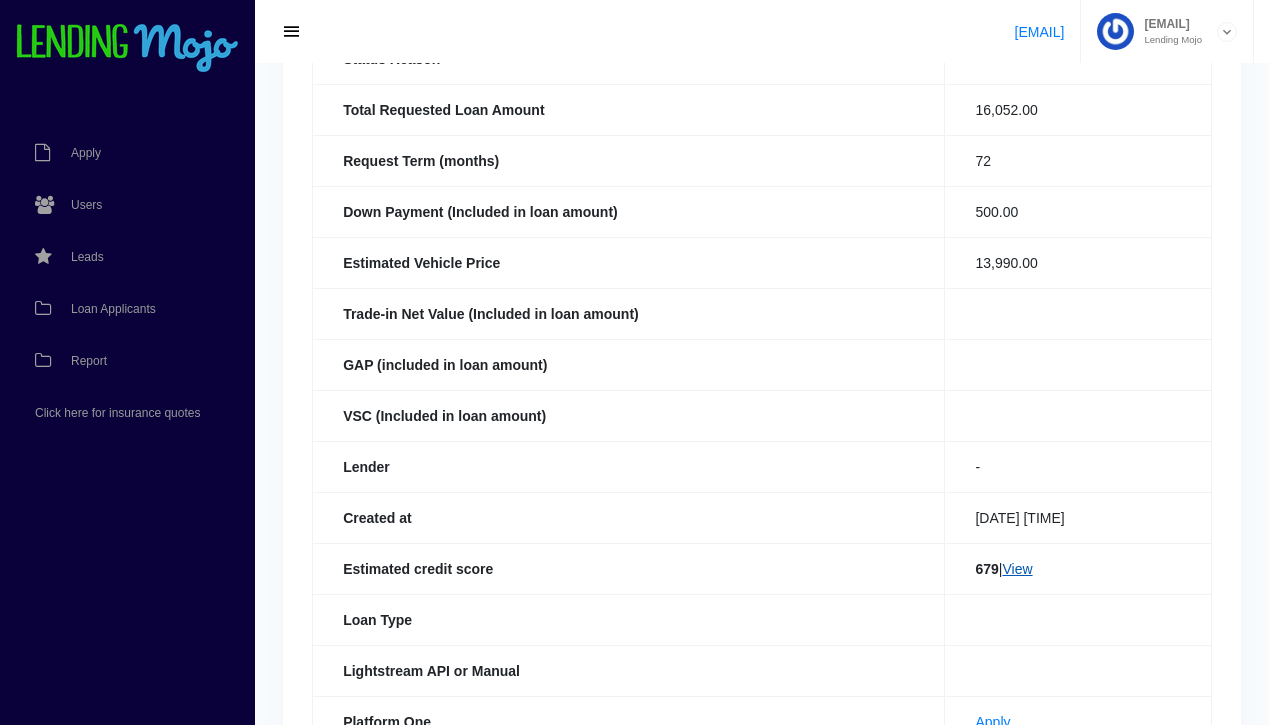 click on "View" at bounding box center (1017, 569) 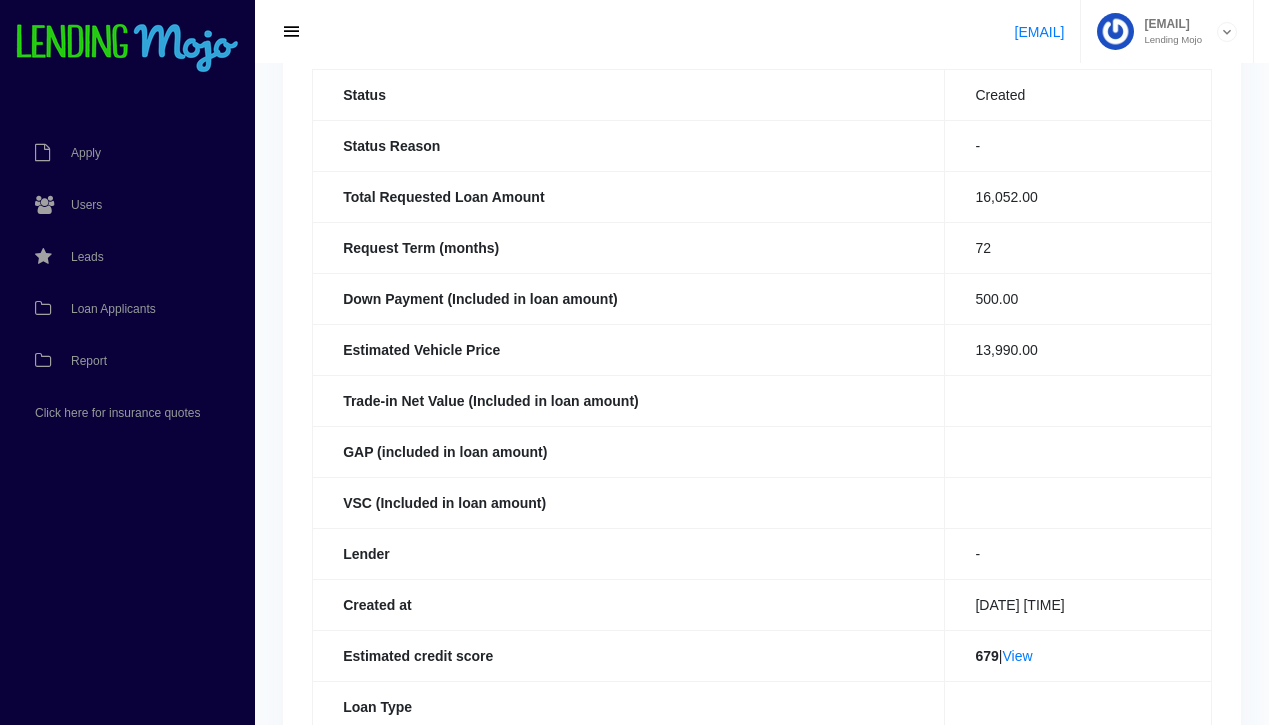 scroll, scrollTop: 0, scrollLeft: 0, axis: both 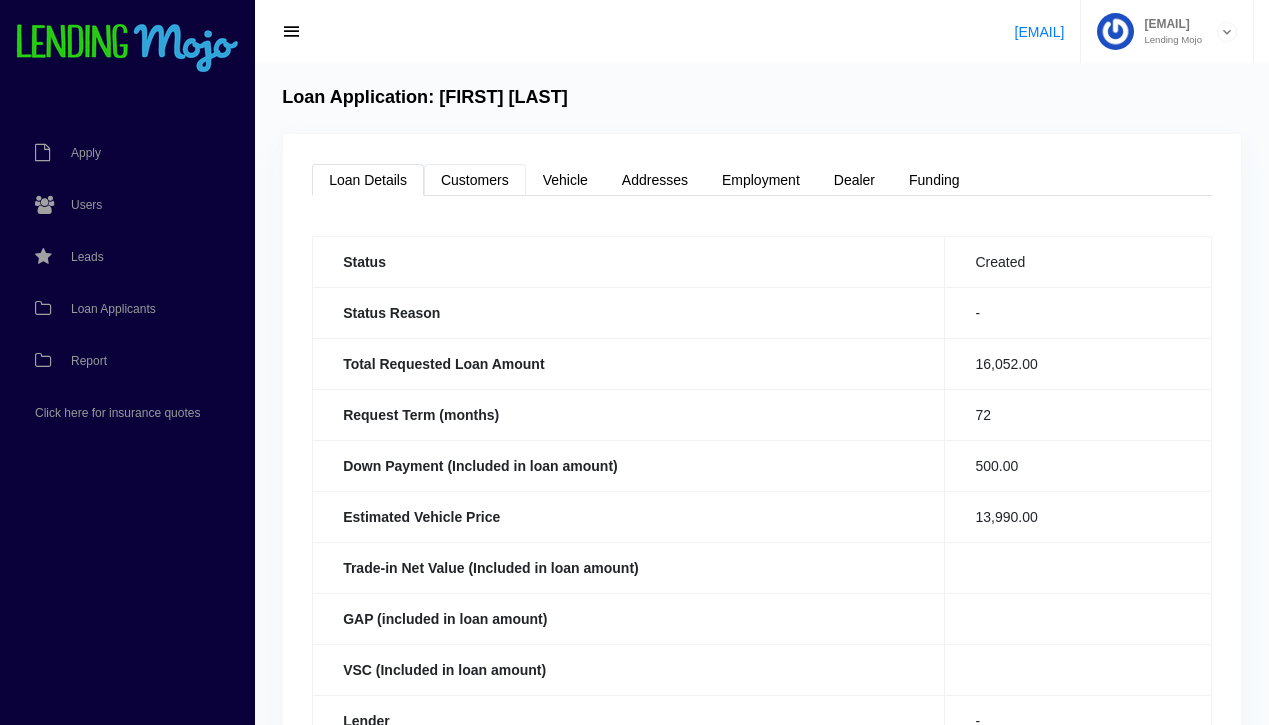 click on "Customers" at bounding box center [475, 180] 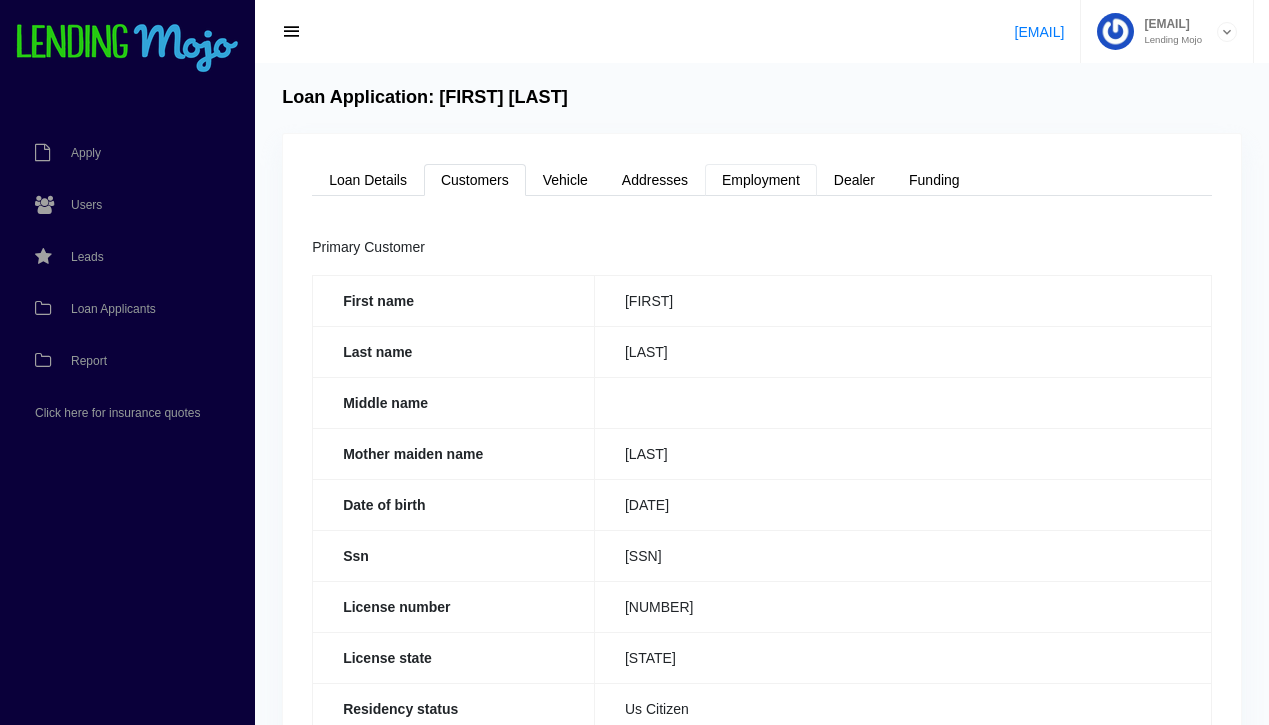 click on "Employment" at bounding box center (761, 180) 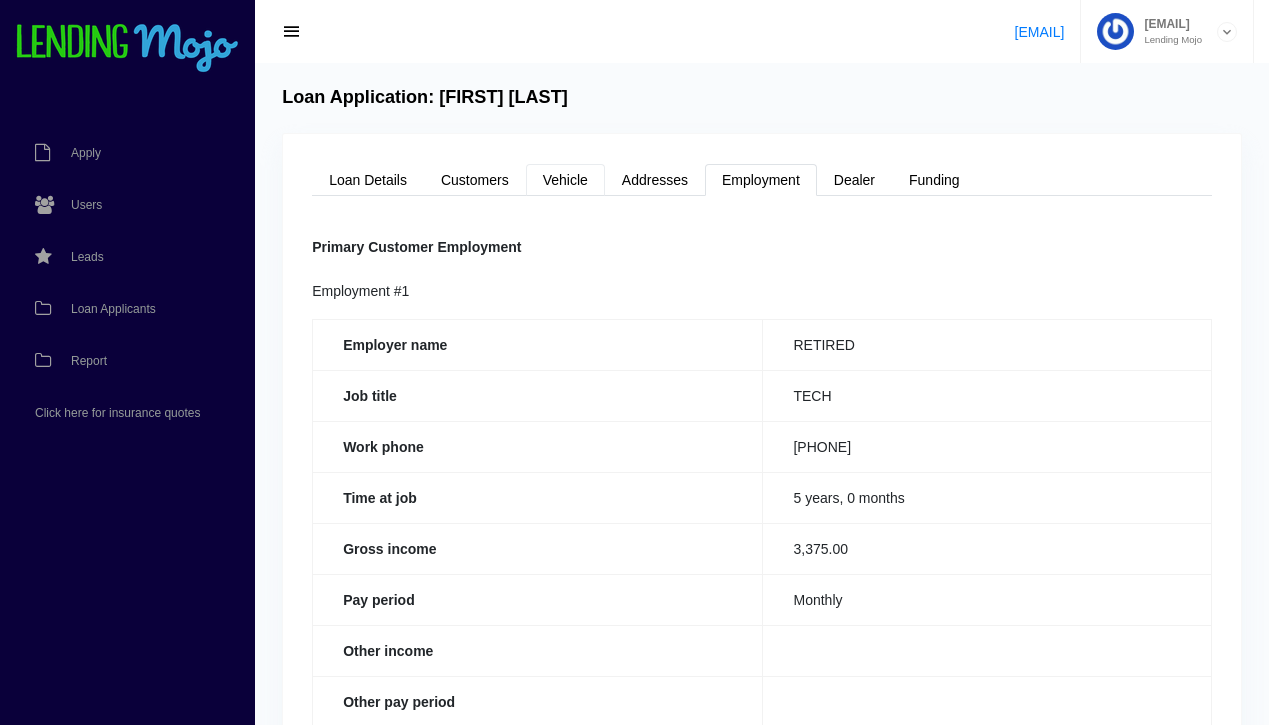 click on "Vehicle" at bounding box center (565, 180) 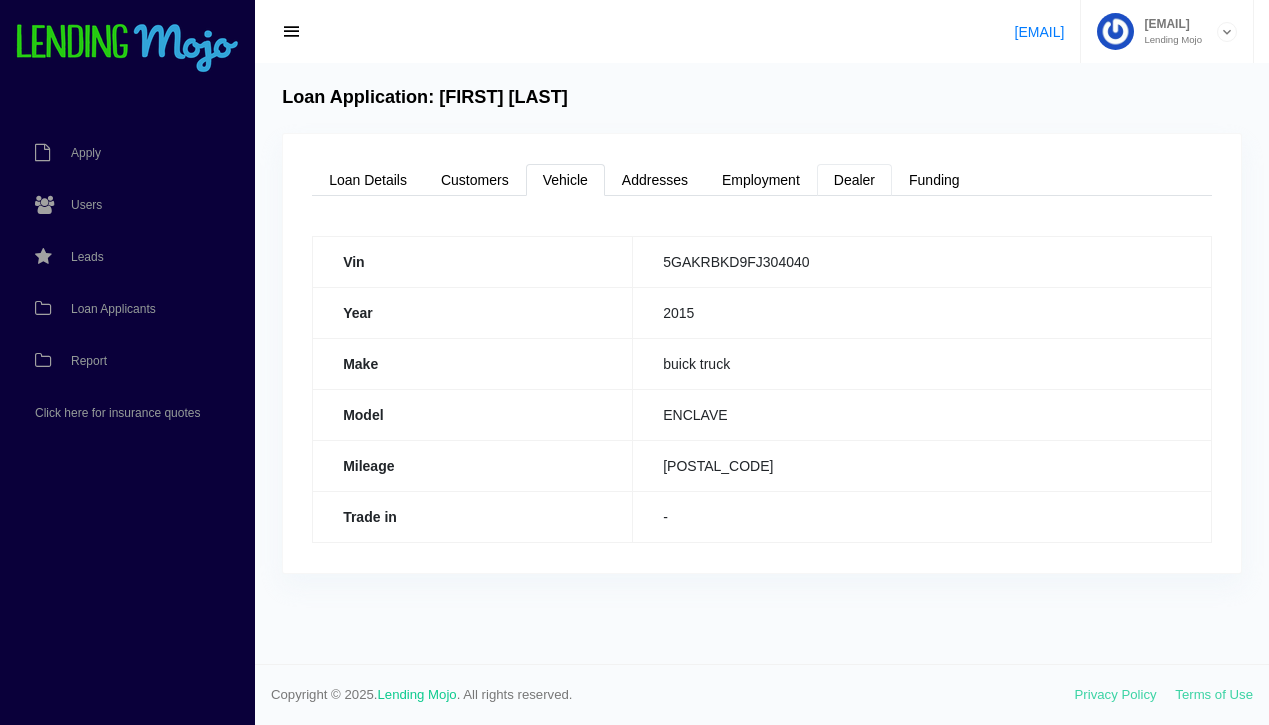 click on "Dealer" at bounding box center [854, 180] 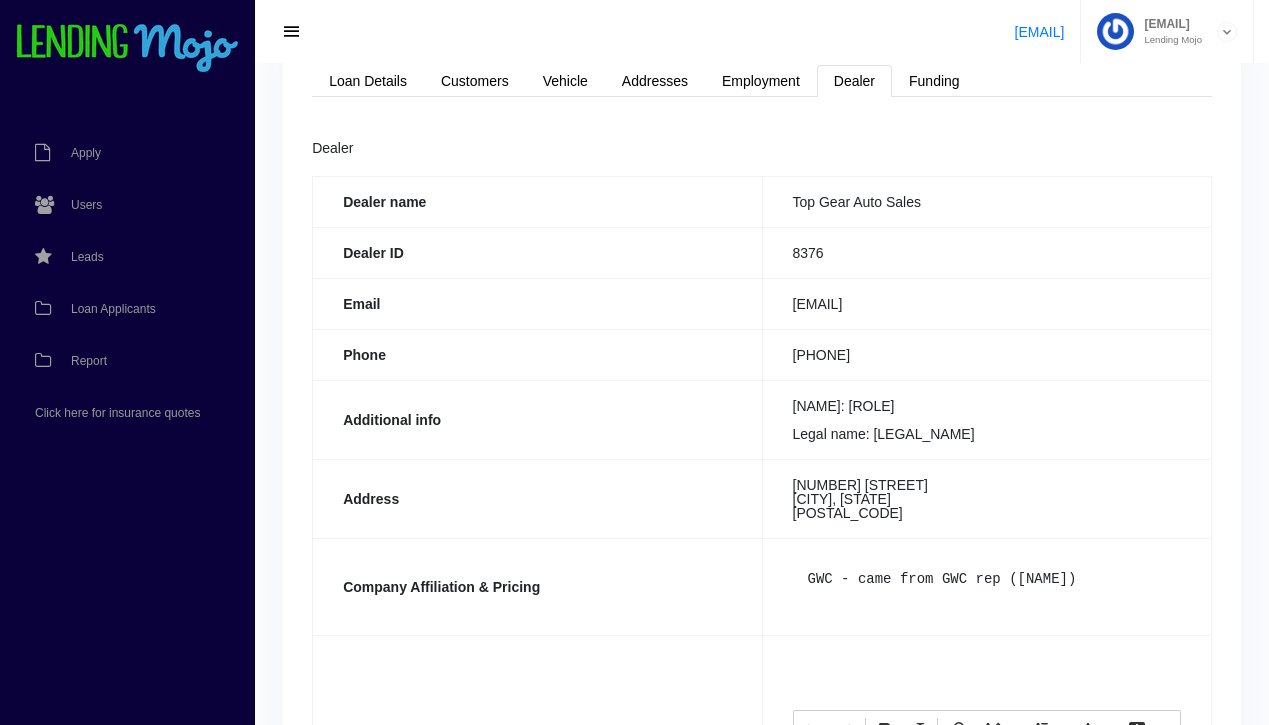 scroll, scrollTop: 0, scrollLeft: 0, axis: both 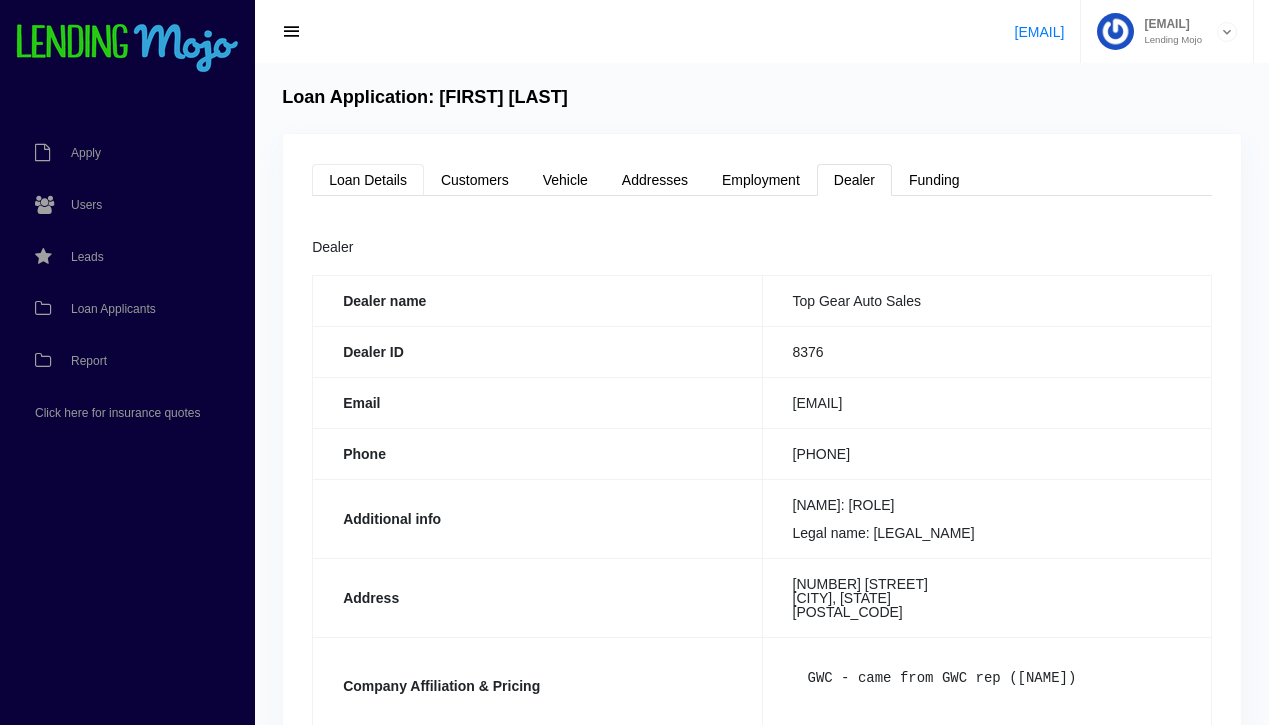 click on "Loan Details" at bounding box center (368, 180) 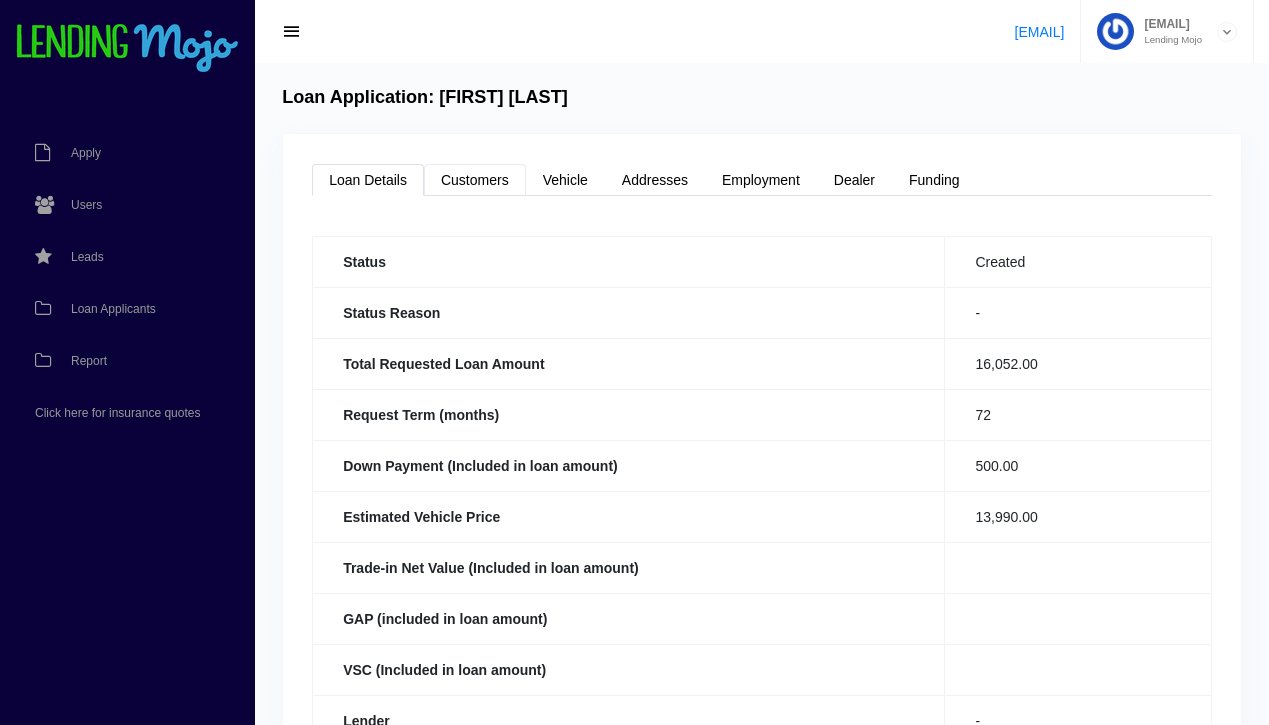 click on "Customers" at bounding box center (475, 180) 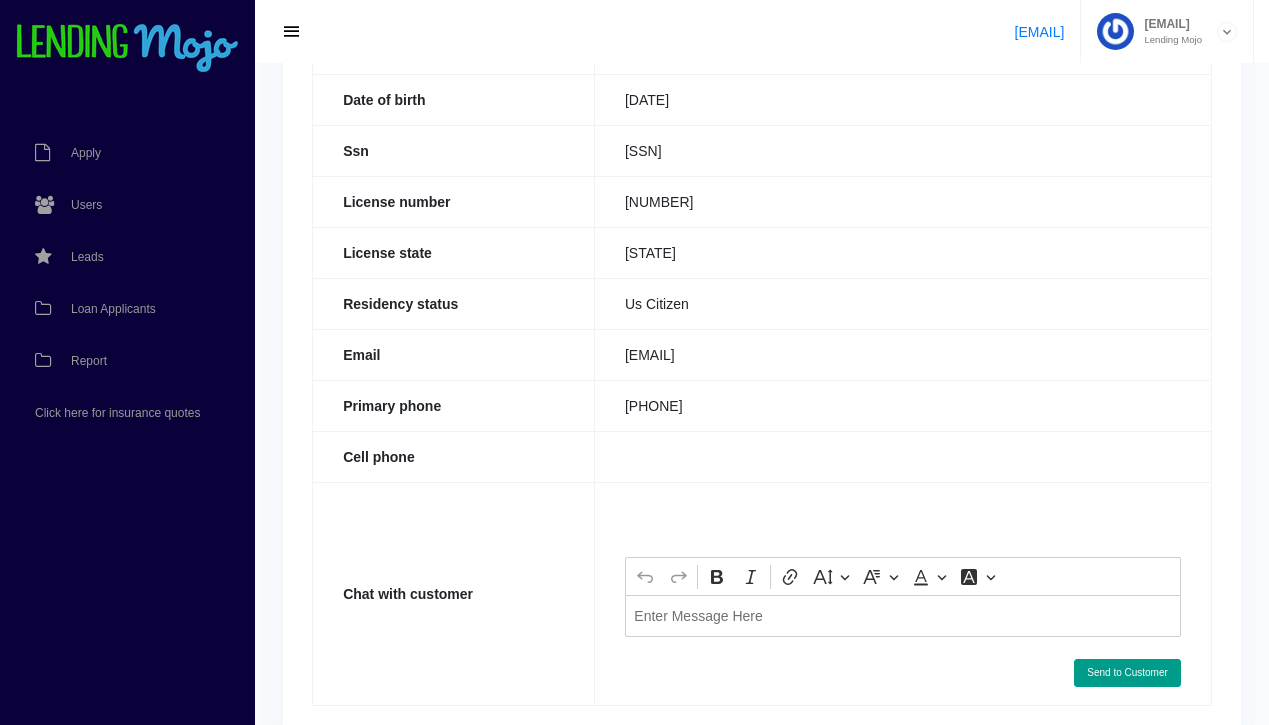 scroll, scrollTop: 0, scrollLeft: 0, axis: both 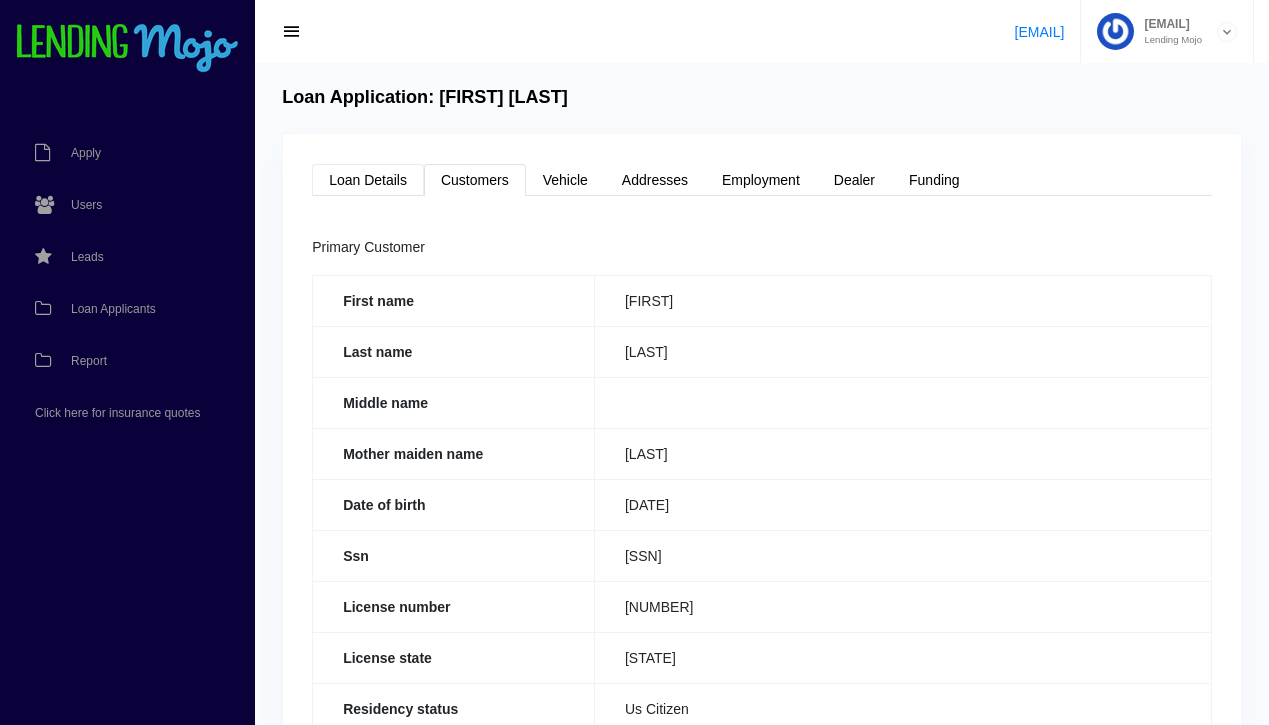 click on "Loan Details" at bounding box center (368, 180) 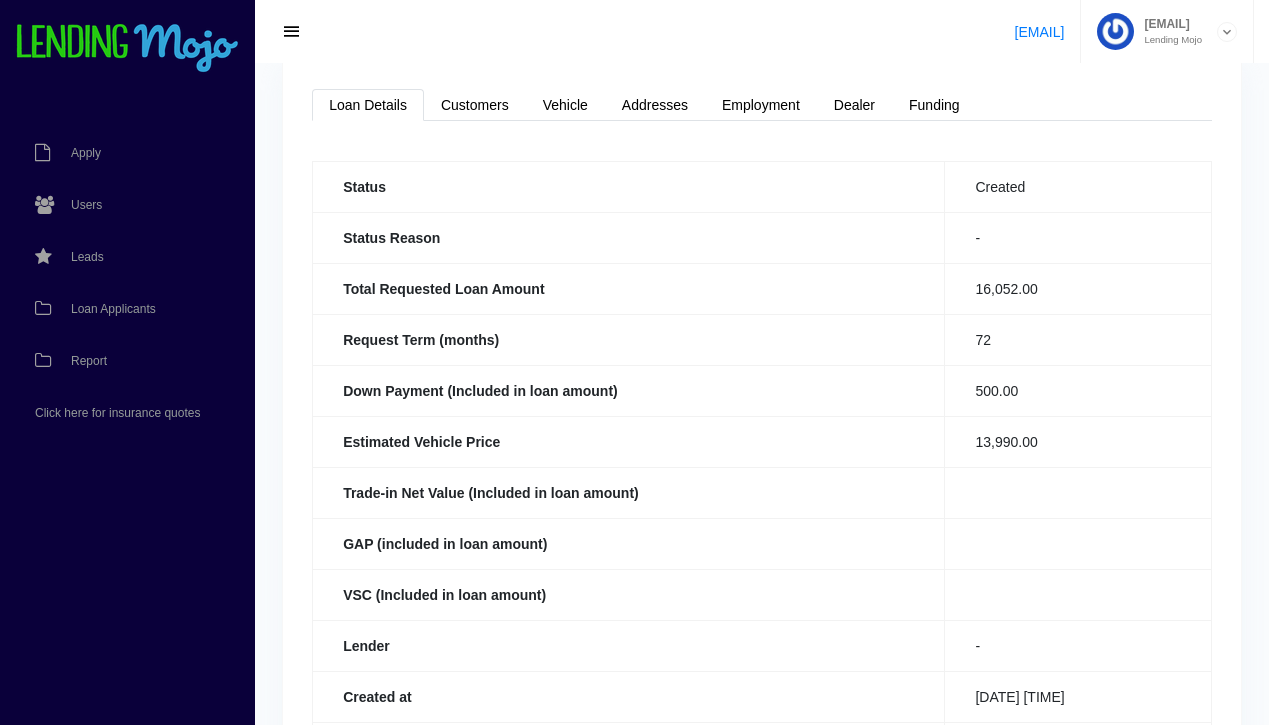 scroll, scrollTop: 0, scrollLeft: 0, axis: both 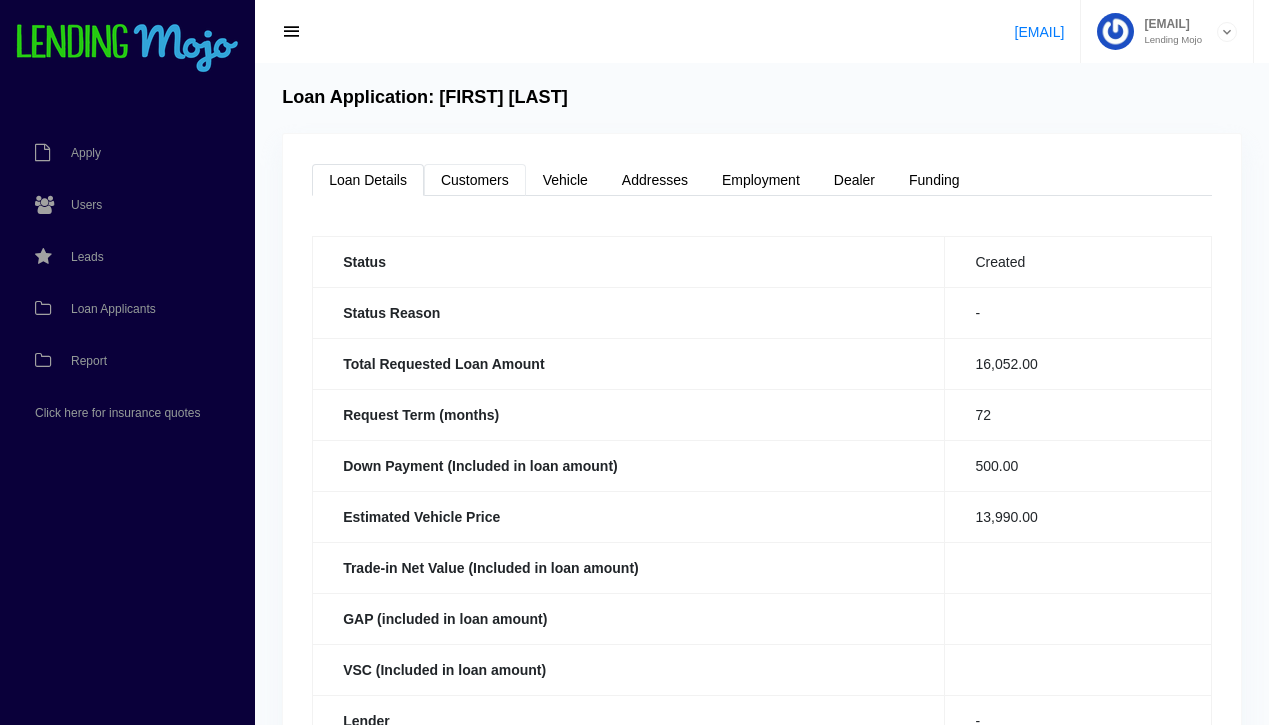 click on "Customers" at bounding box center (475, 180) 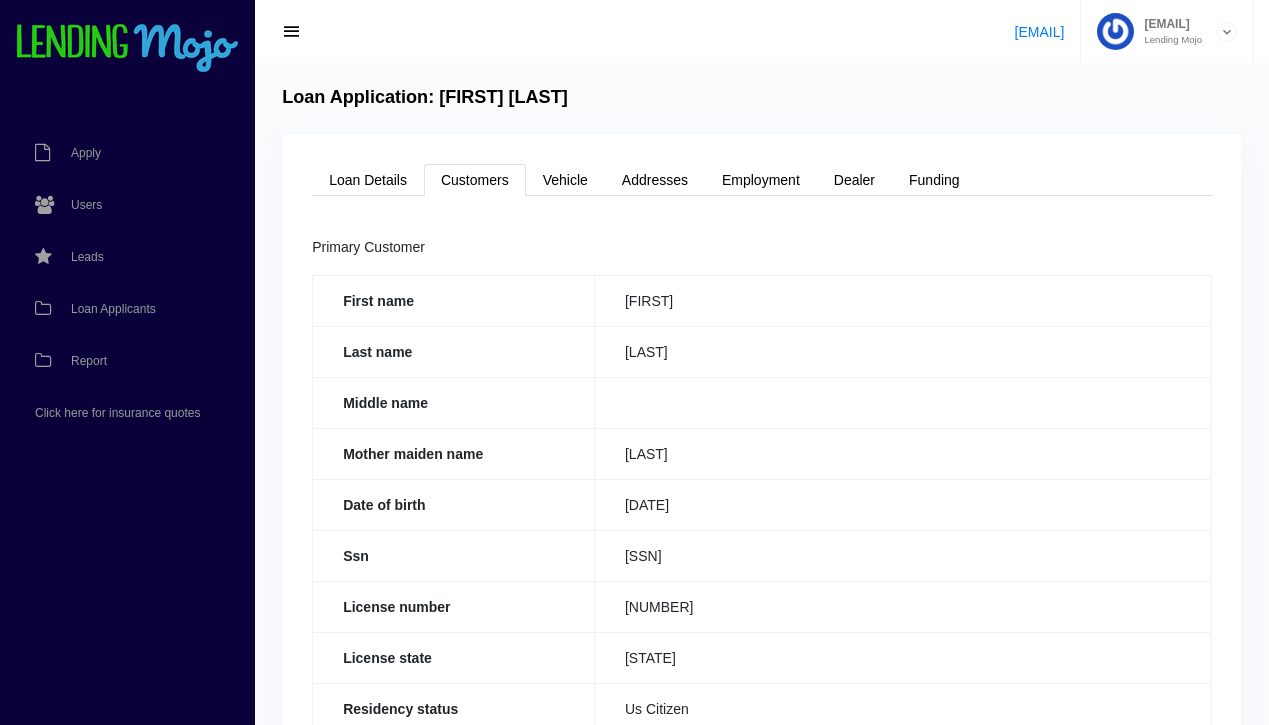 drag, startPoint x: 704, startPoint y: 553, endPoint x: 614, endPoint y: 559, distance: 90.199776 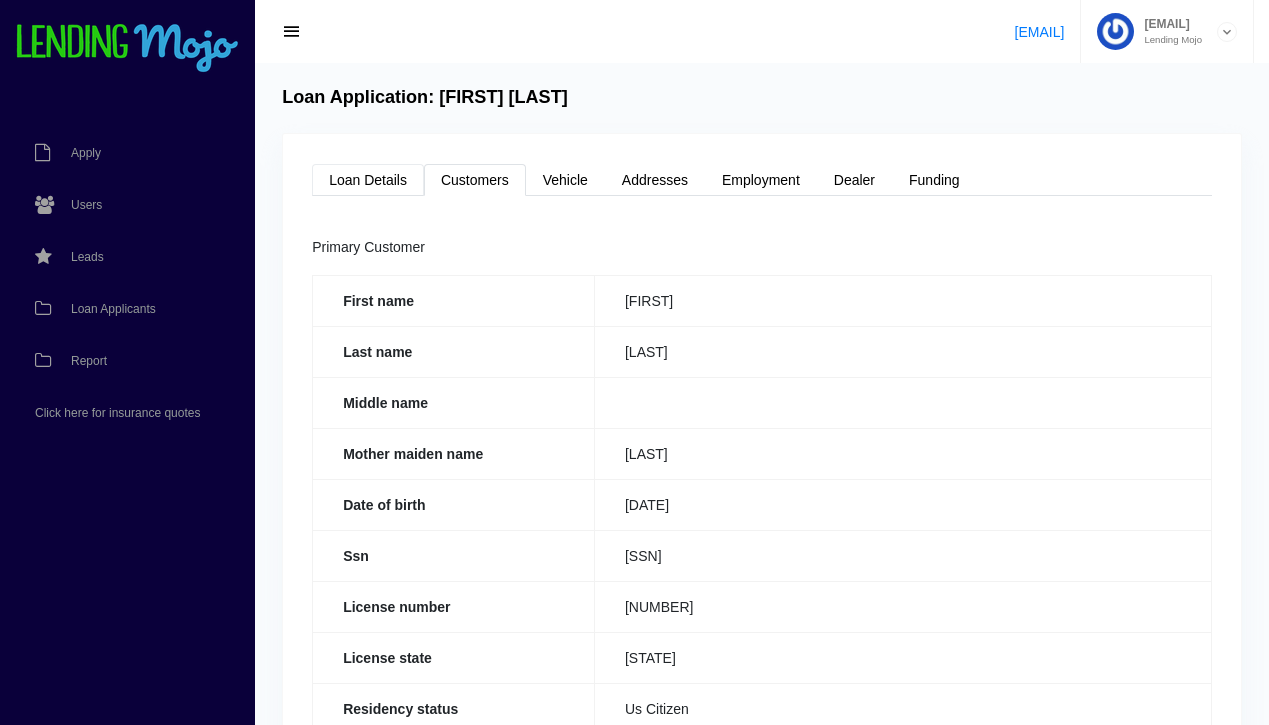 click on "Loan Details" at bounding box center [368, 180] 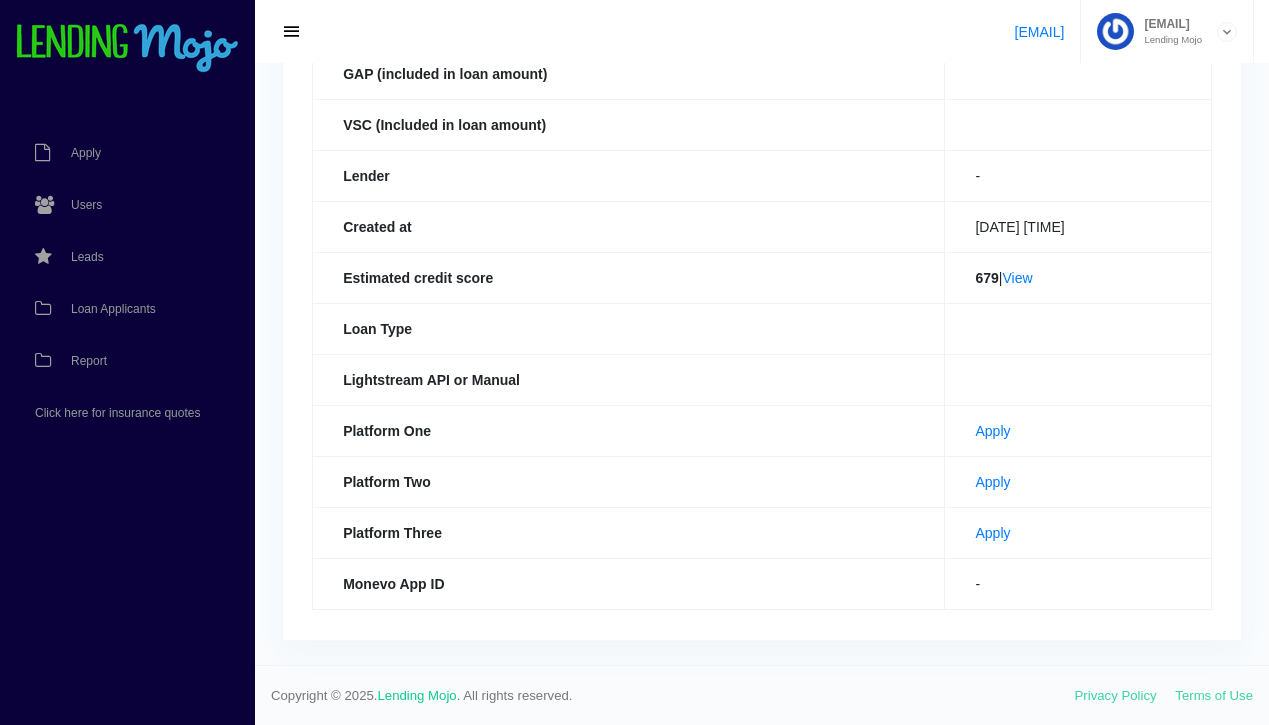 scroll, scrollTop: 545, scrollLeft: 0, axis: vertical 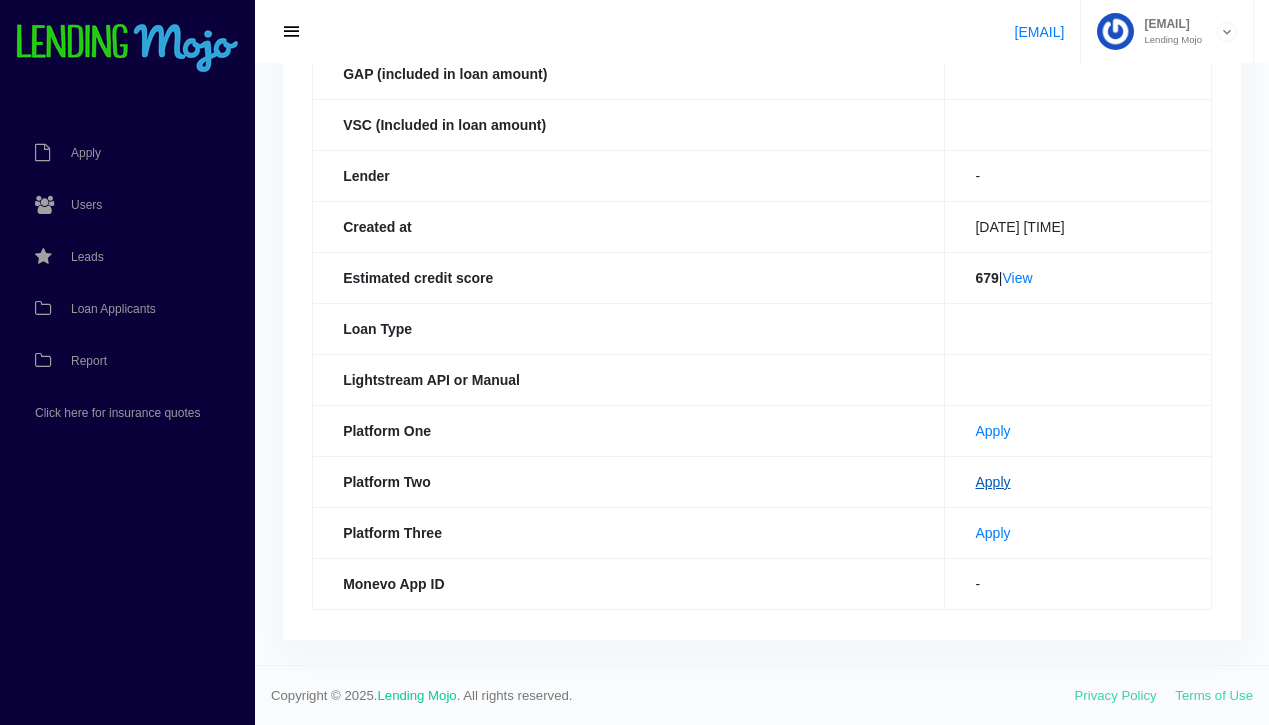 click on "Apply" at bounding box center (992, 482) 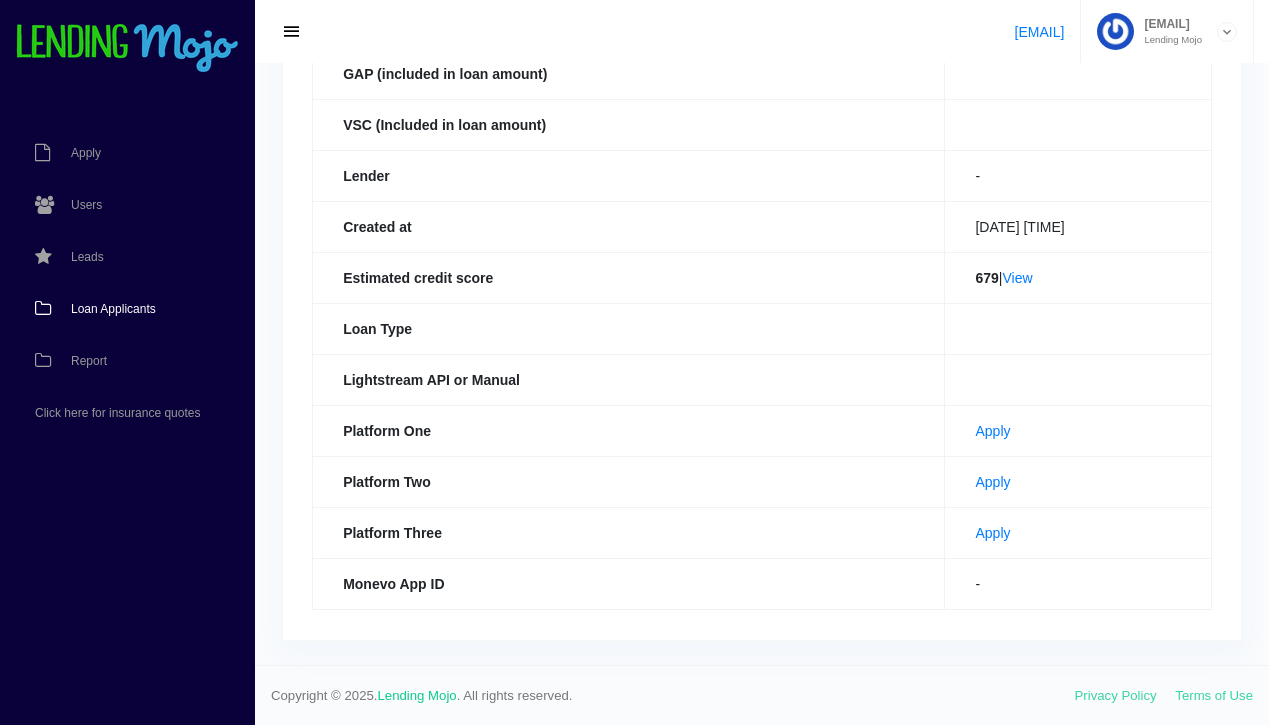 click on "Loan Applicants" at bounding box center [113, 309] 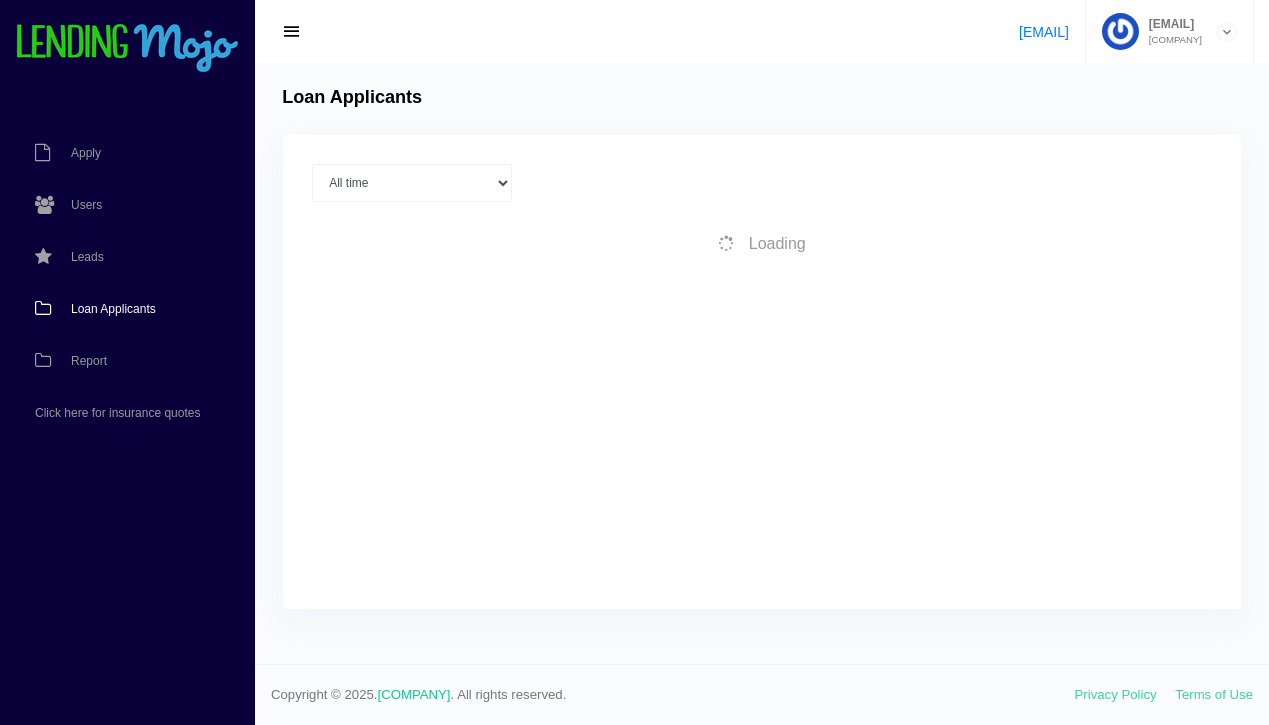 scroll, scrollTop: 0, scrollLeft: 0, axis: both 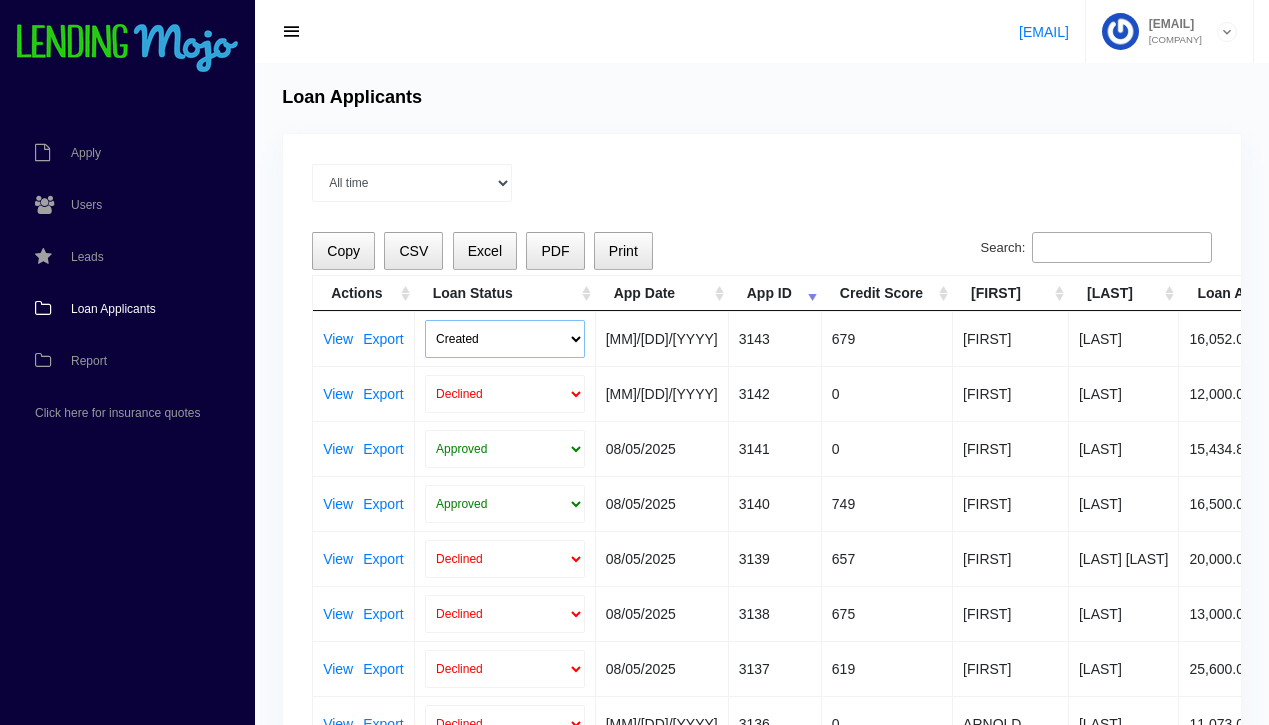 click on "Created Submitted" at bounding box center [505, 339] 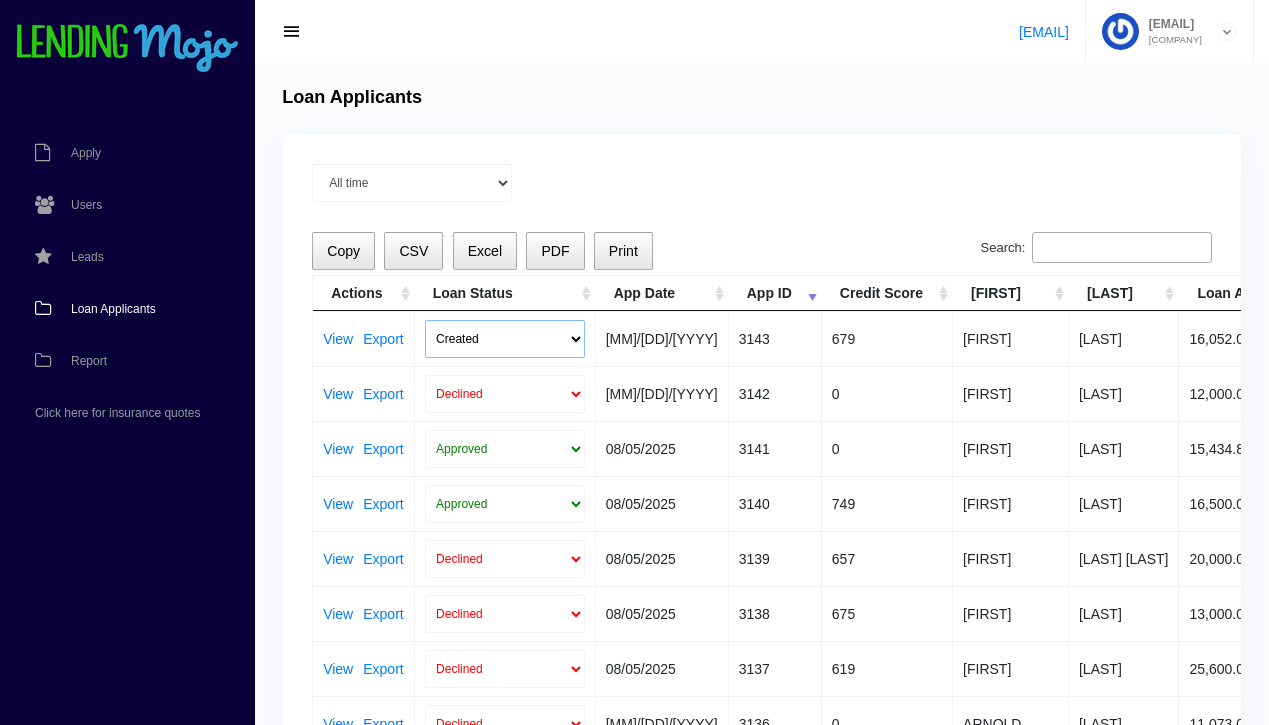 select on "submitted" 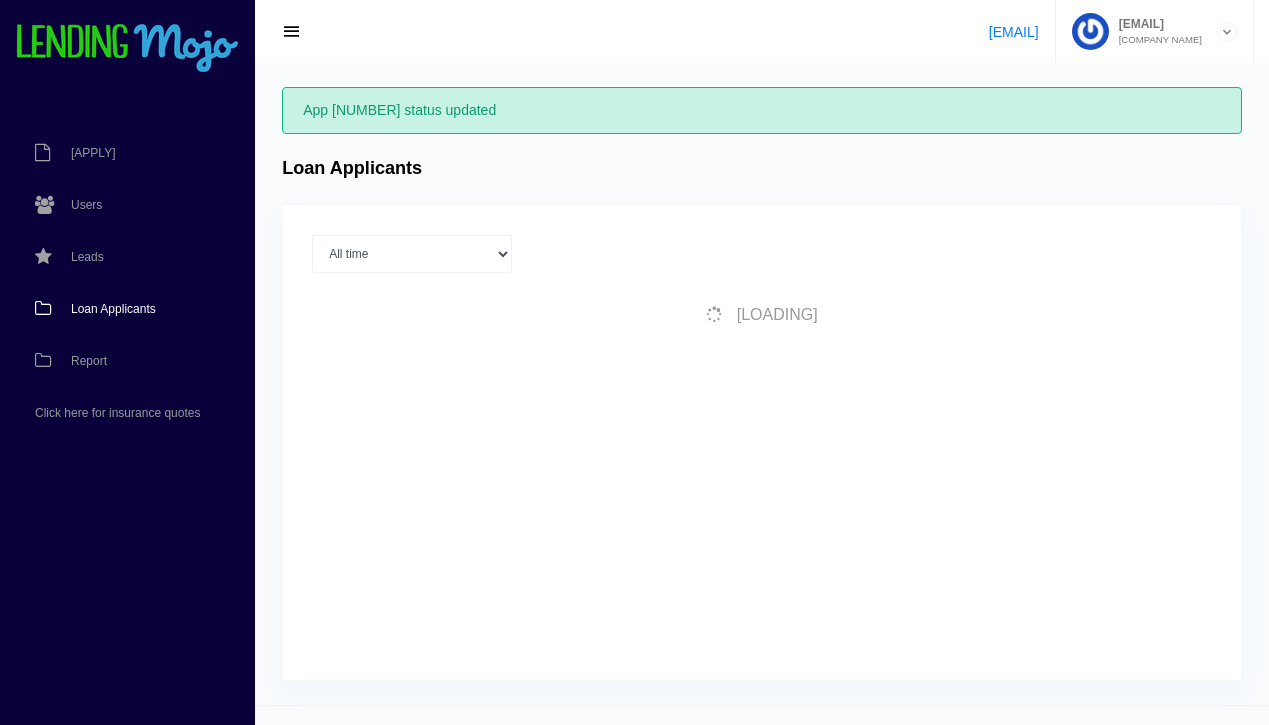 scroll, scrollTop: 0, scrollLeft: 0, axis: both 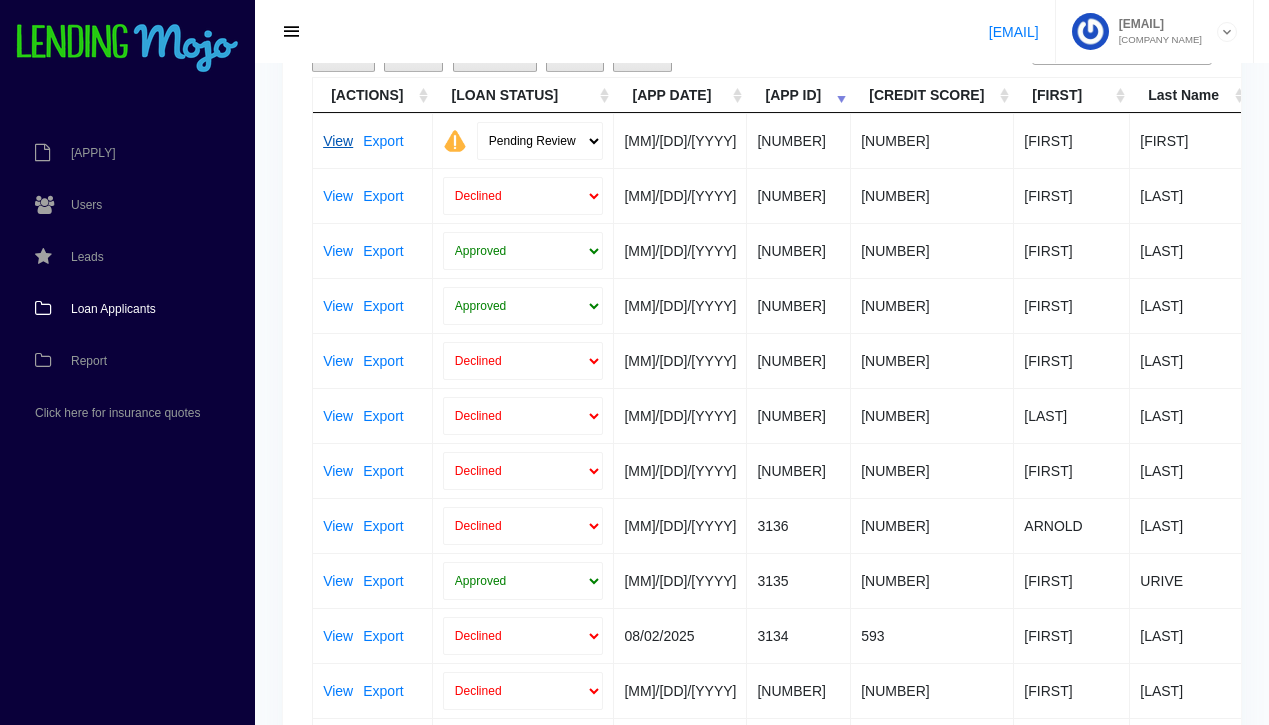 click on "View" at bounding box center [338, 141] 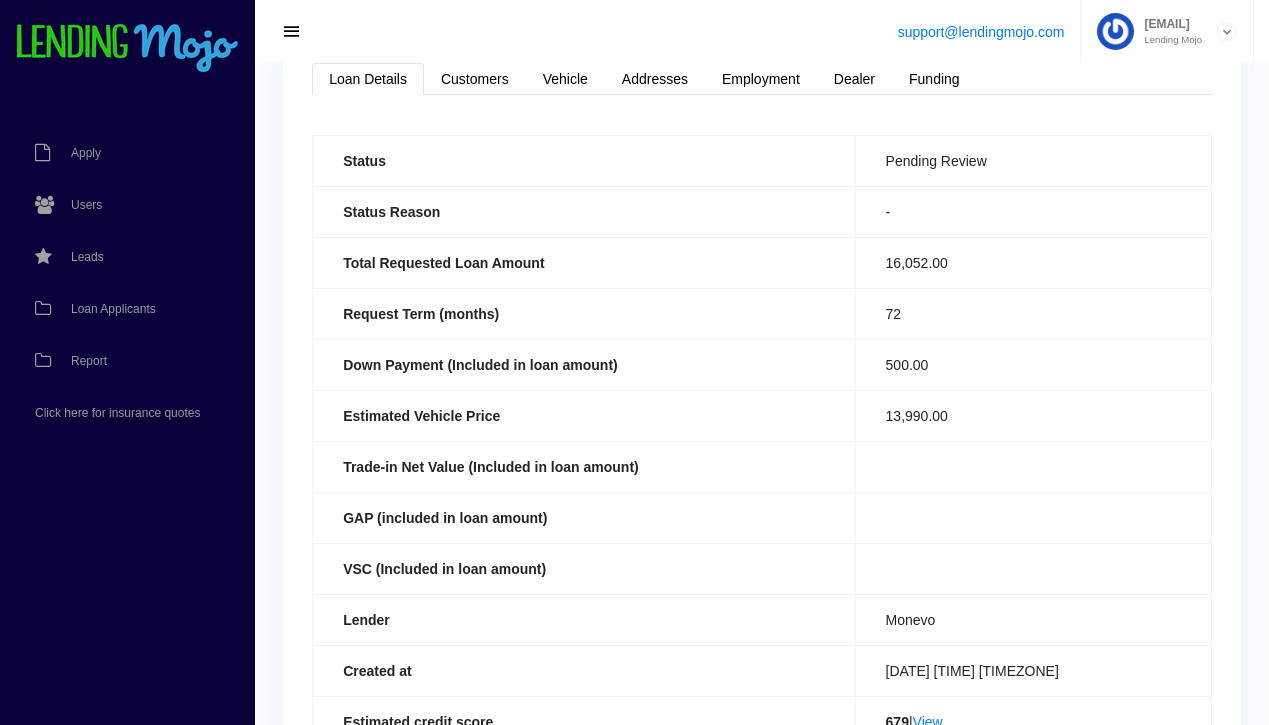 scroll, scrollTop: 0, scrollLeft: 0, axis: both 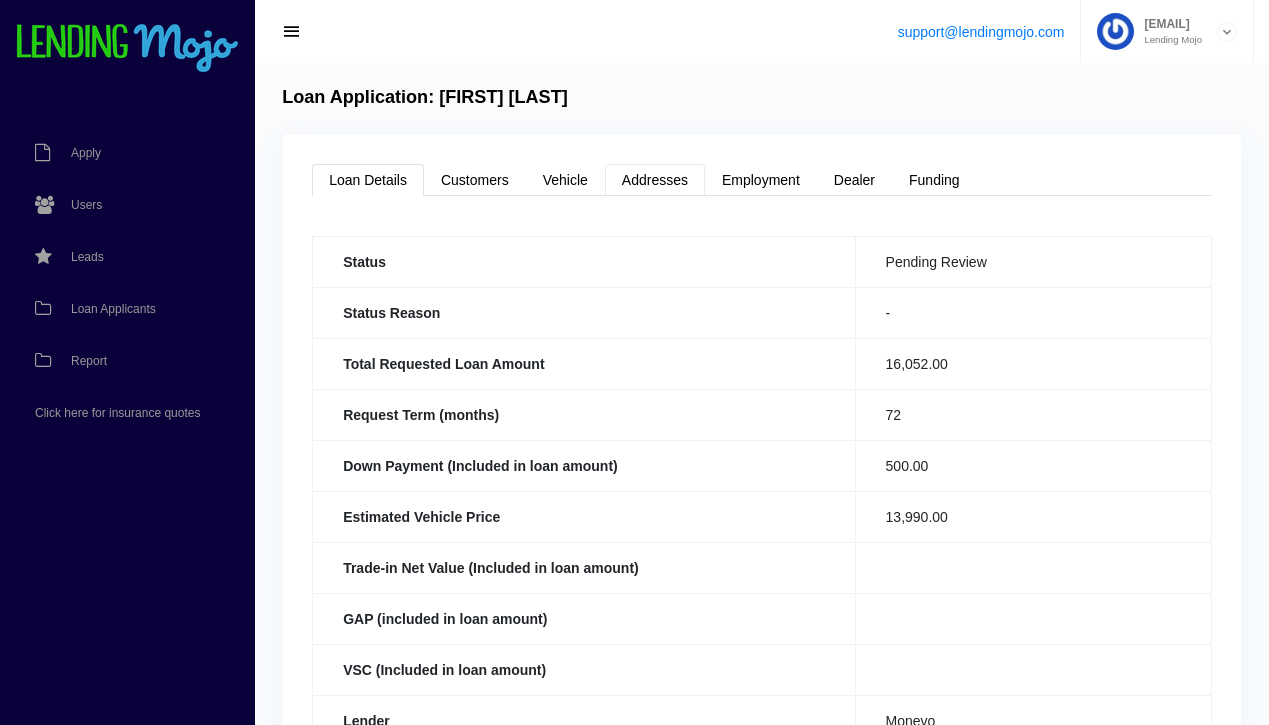 click on "Addresses" at bounding box center [655, 180] 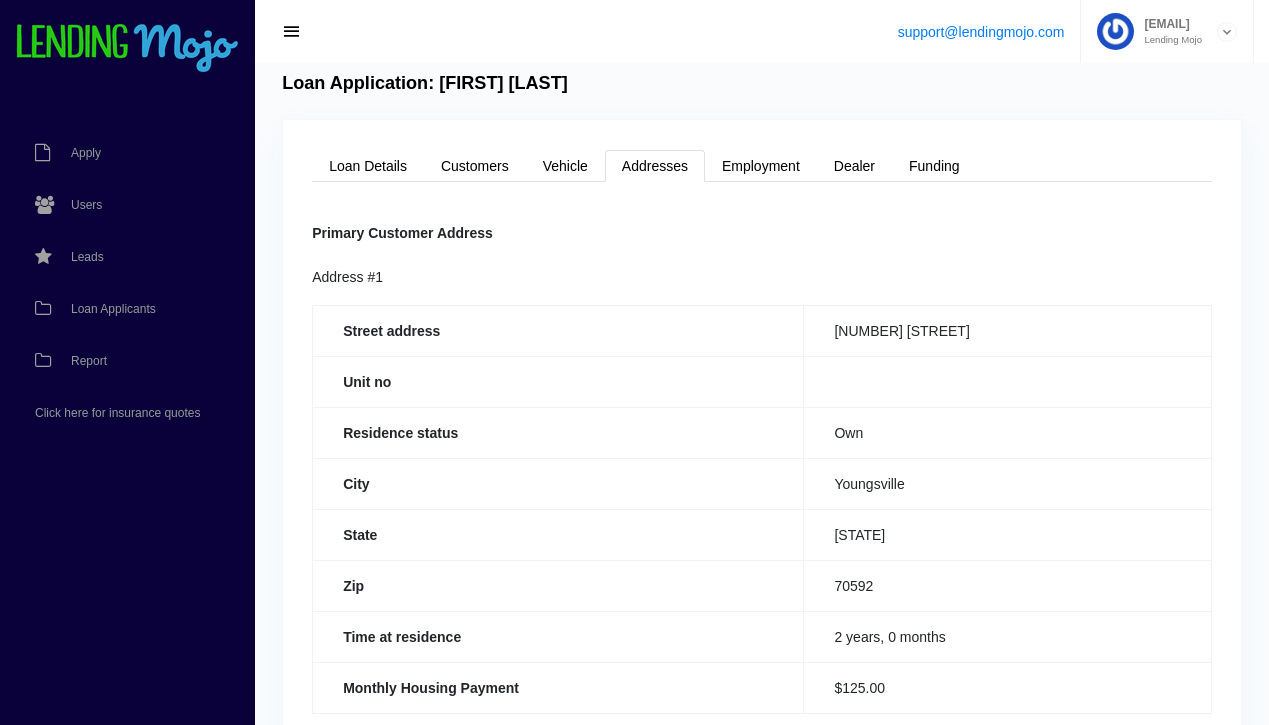 scroll, scrollTop: 0, scrollLeft: 0, axis: both 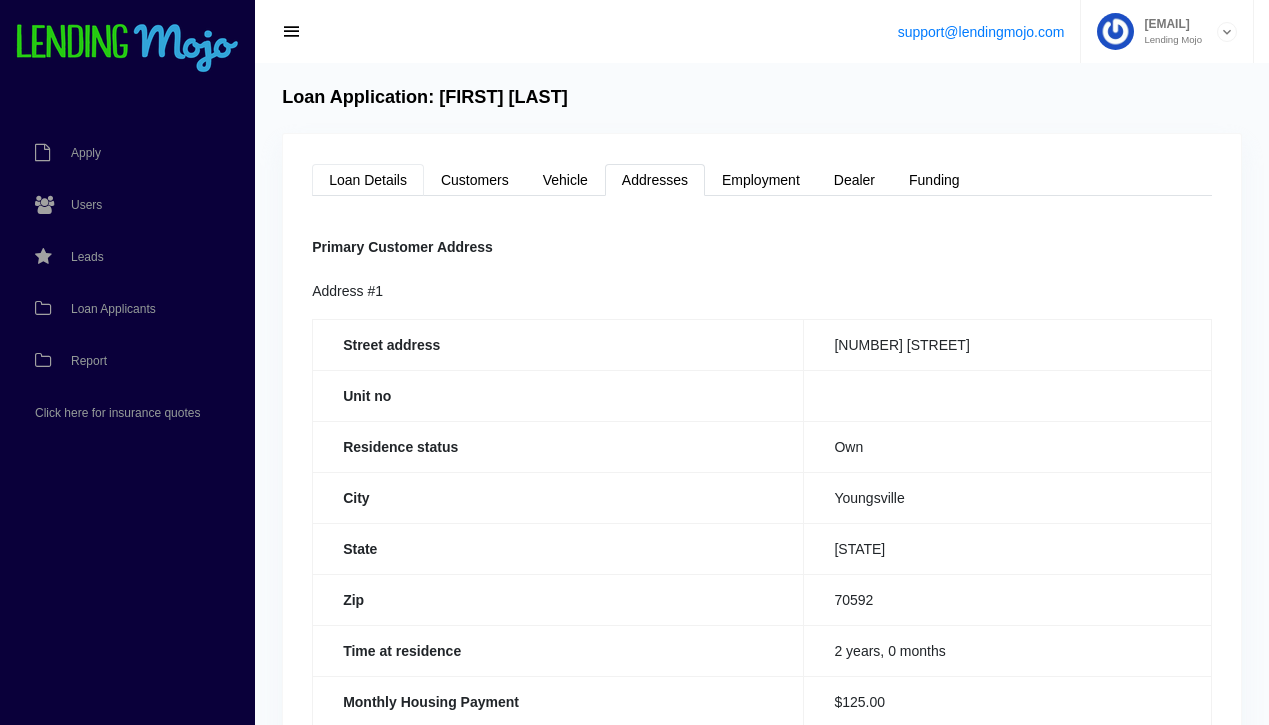 click on "Loan Details" at bounding box center (368, 180) 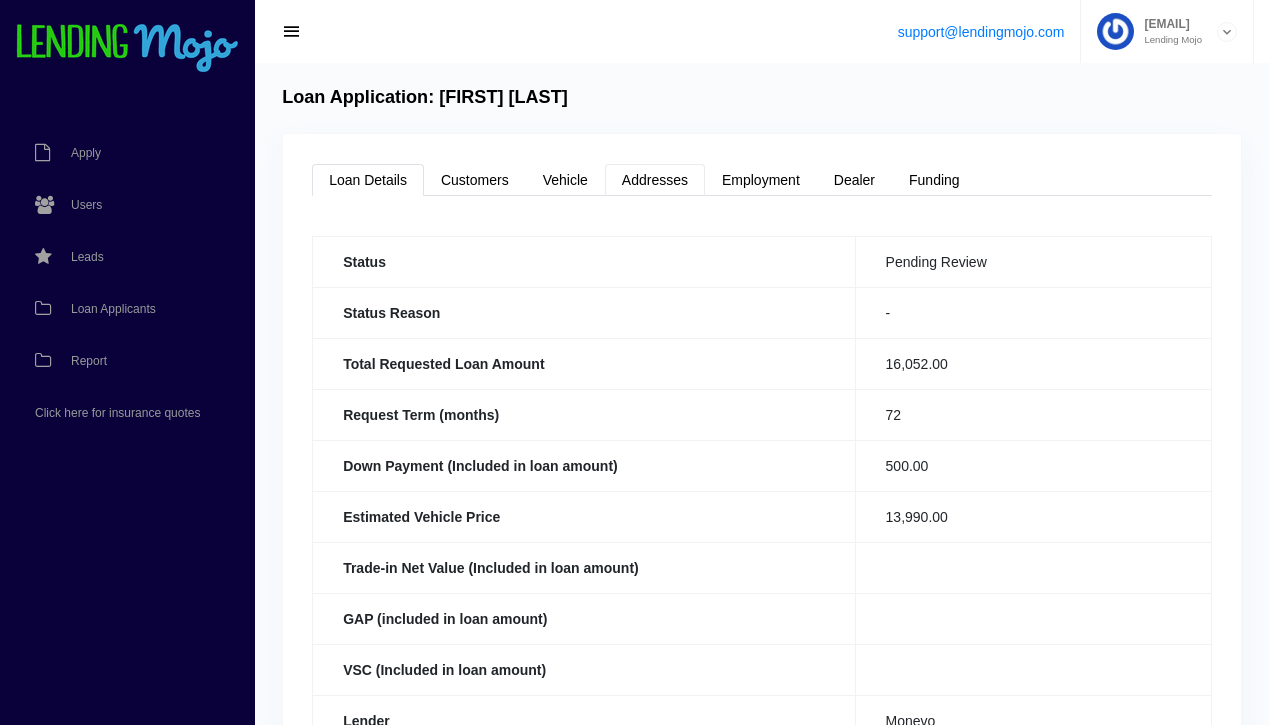 click on "Addresses" at bounding box center [655, 180] 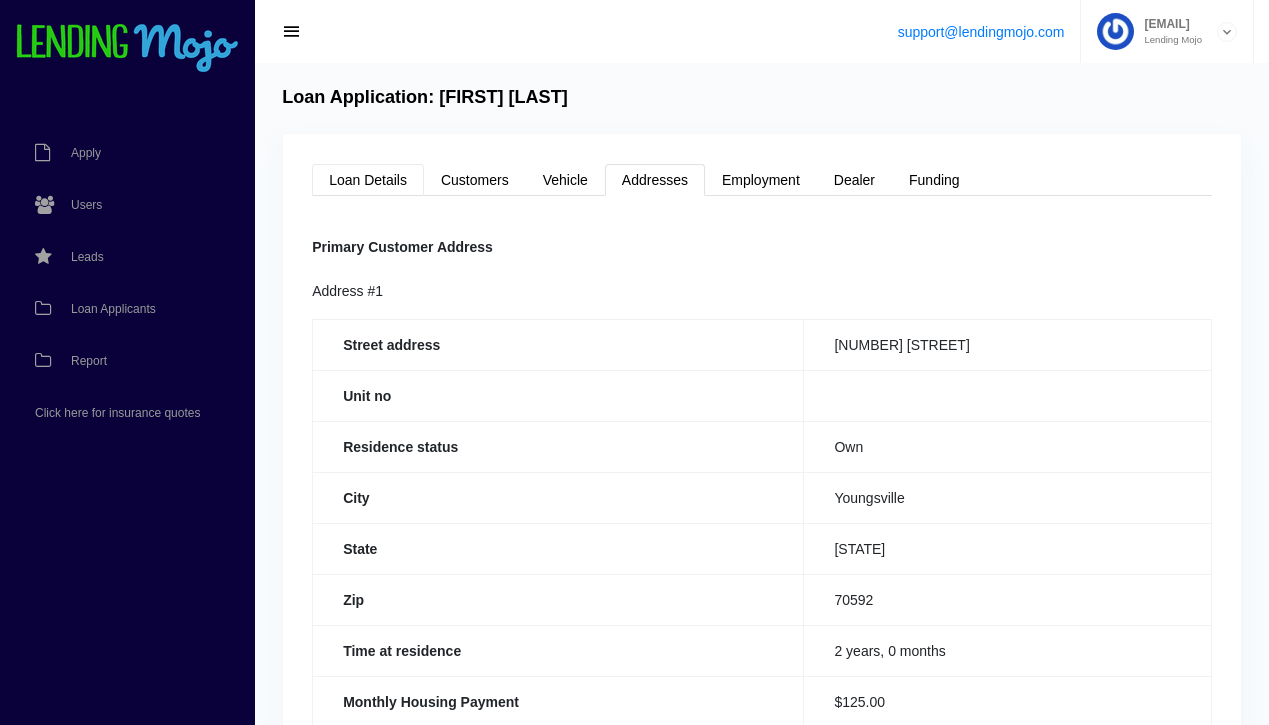 click on "Loan Details" at bounding box center (368, 180) 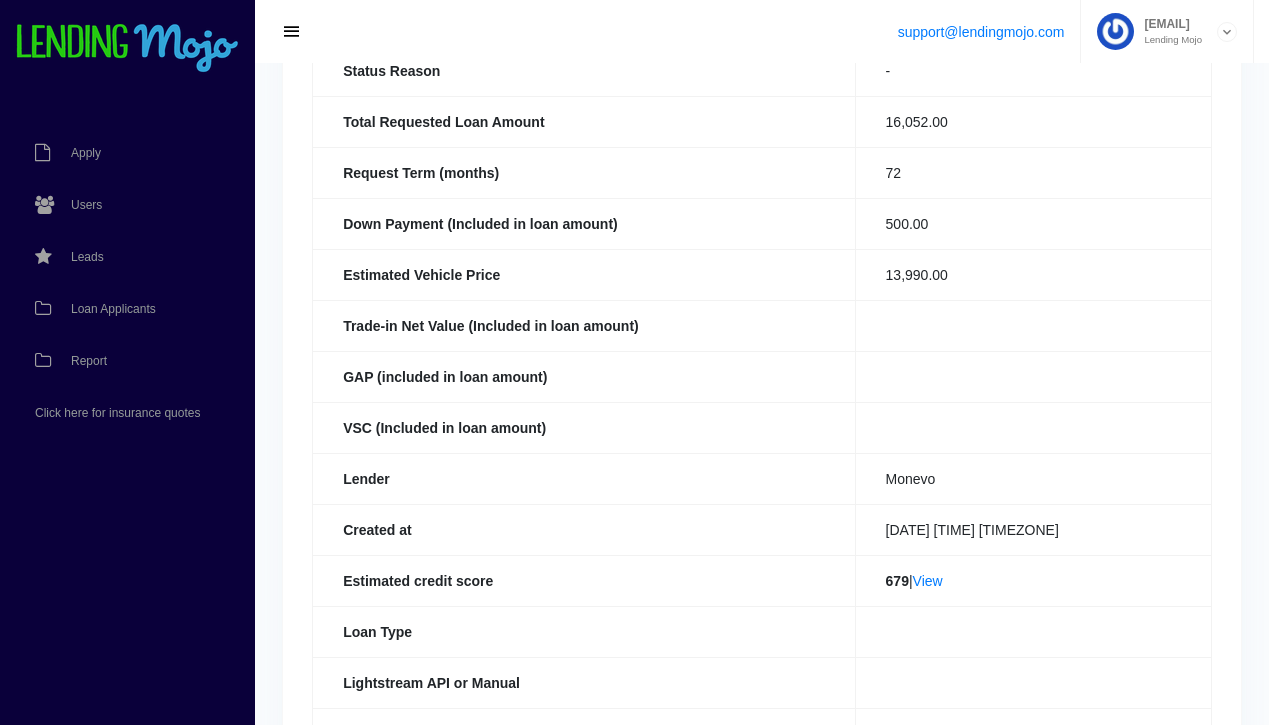 scroll, scrollTop: 254, scrollLeft: 0, axis: vertical 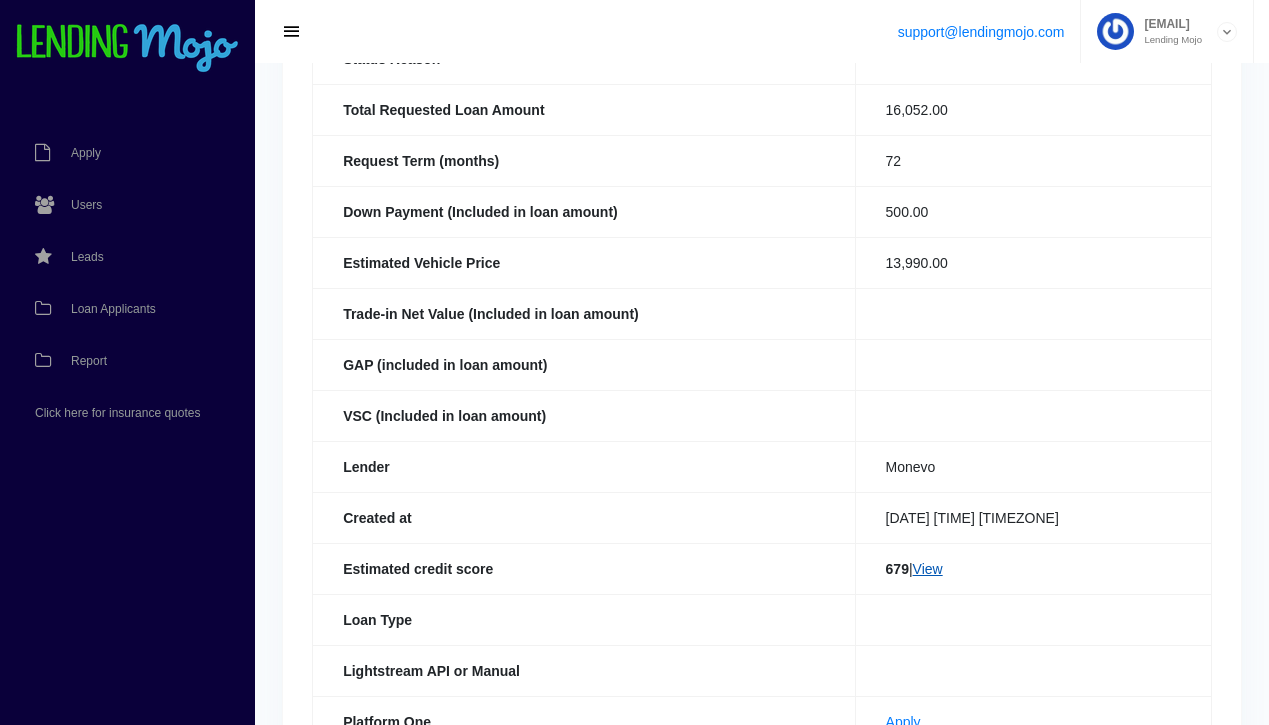 click on "View" at bounding box center [928, 569] 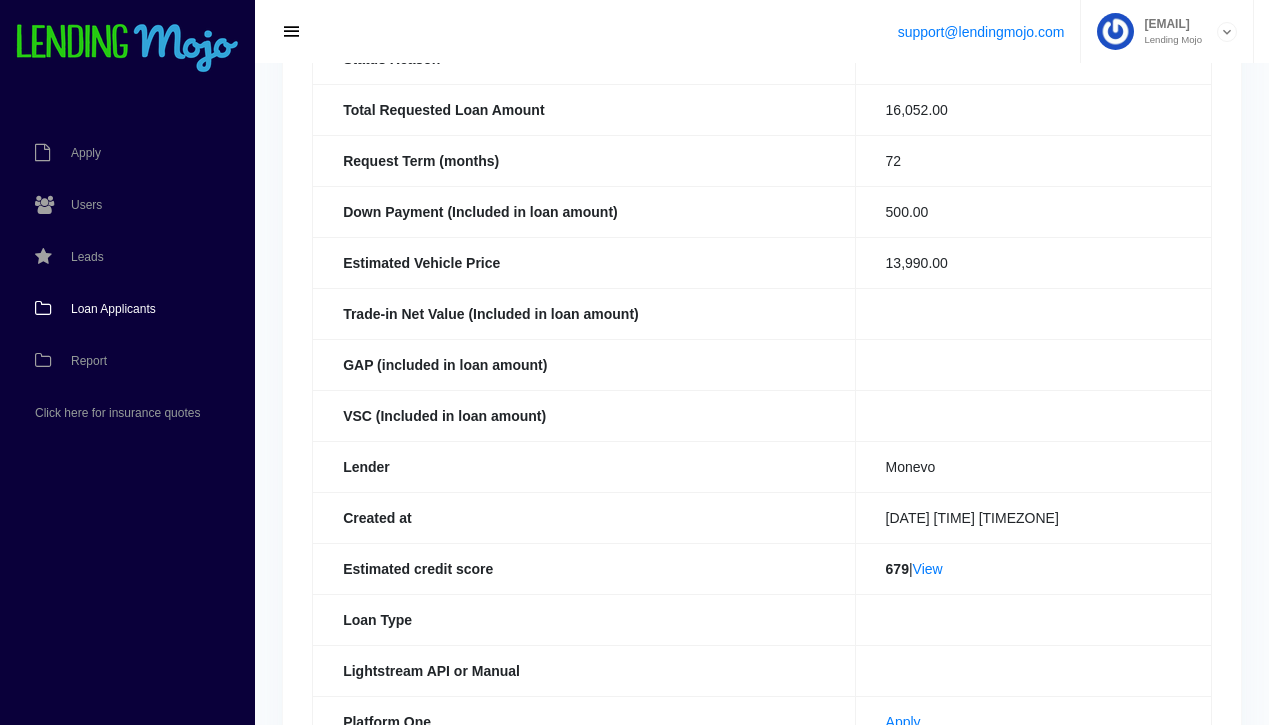 click on "Loan Applicants" at bounding box center [113, 309] 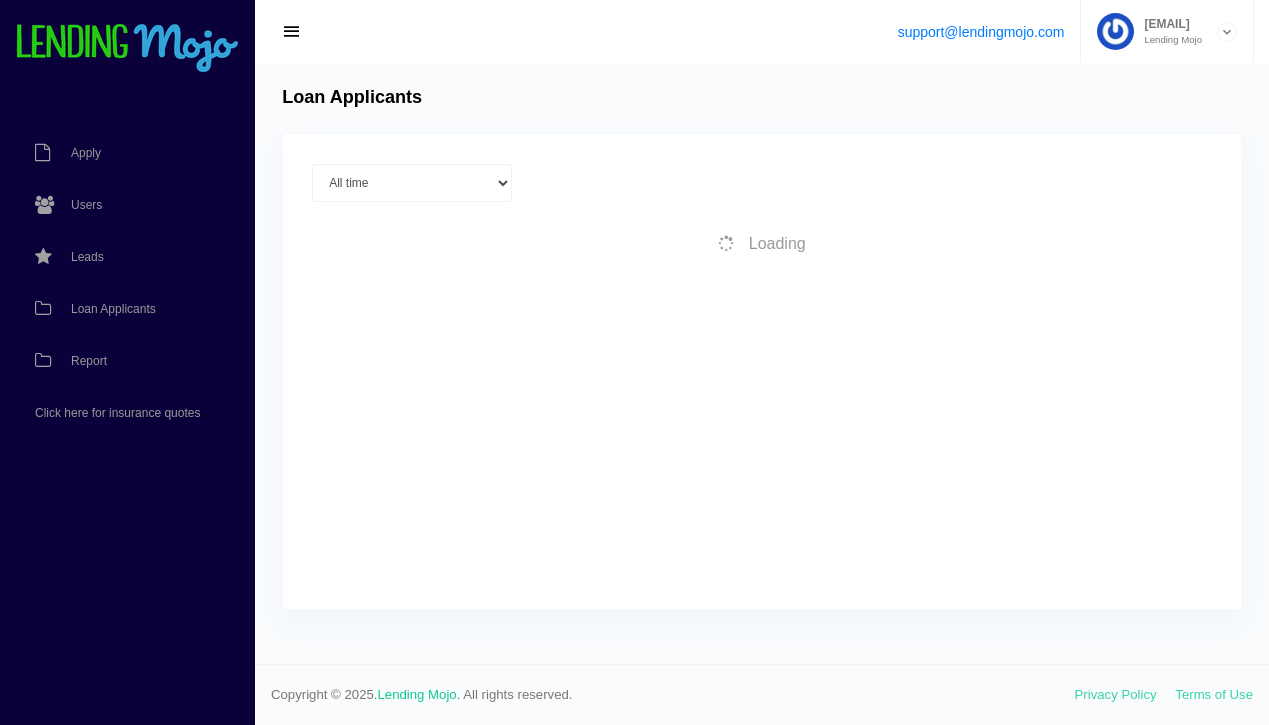 scroll, scrollTop: 0, scrollLeft: 0, axis: both 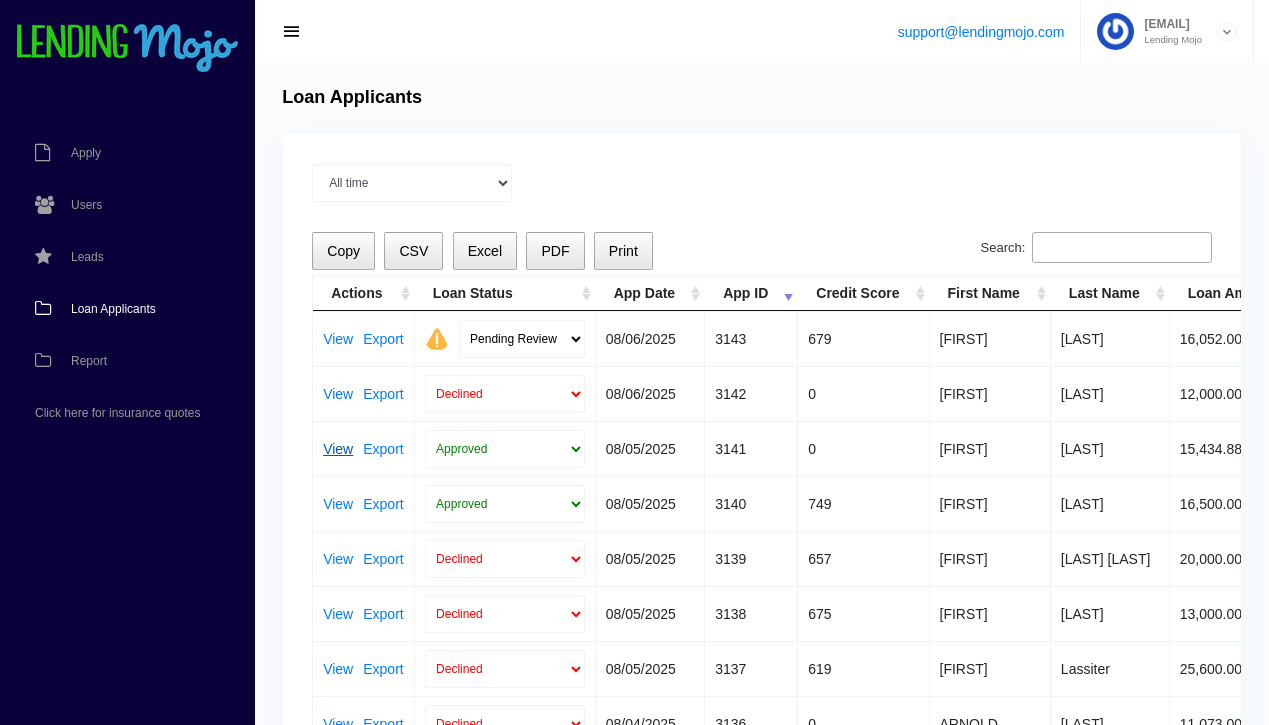 click on "View" at bounding box center [338, 449] 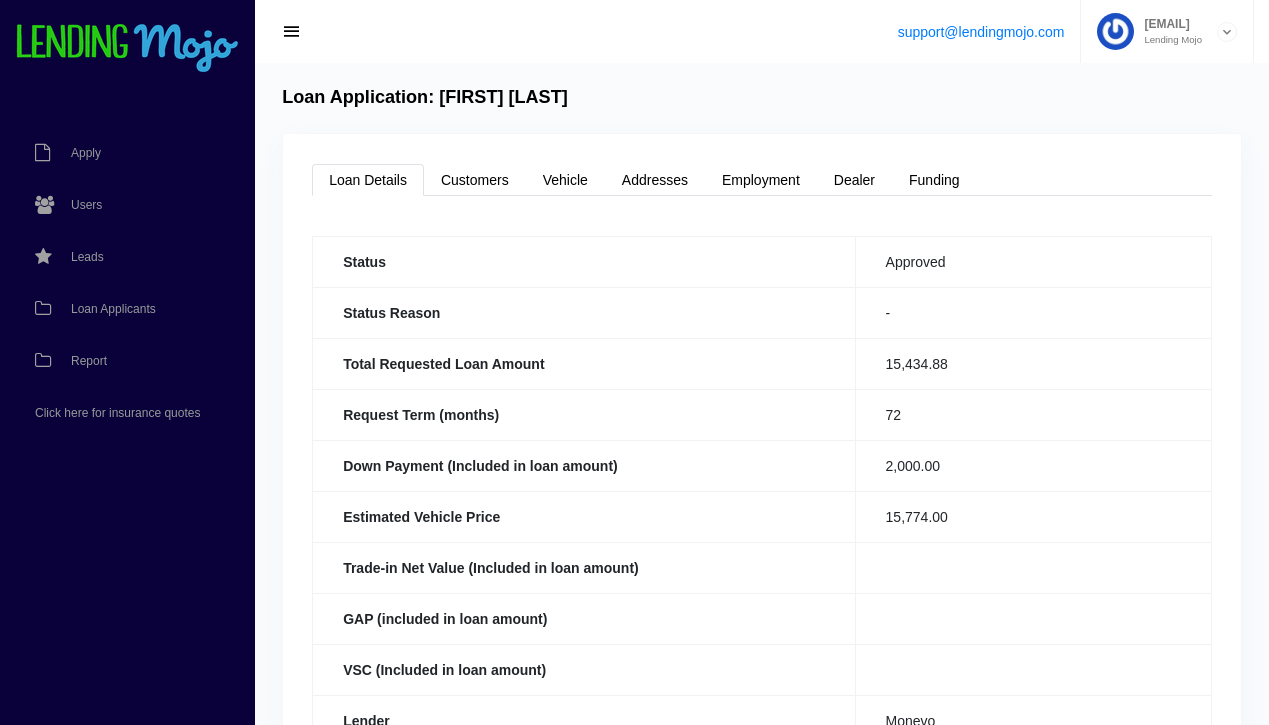 scroll, scrollTop: 0, scrollLeft: 0, axis: both 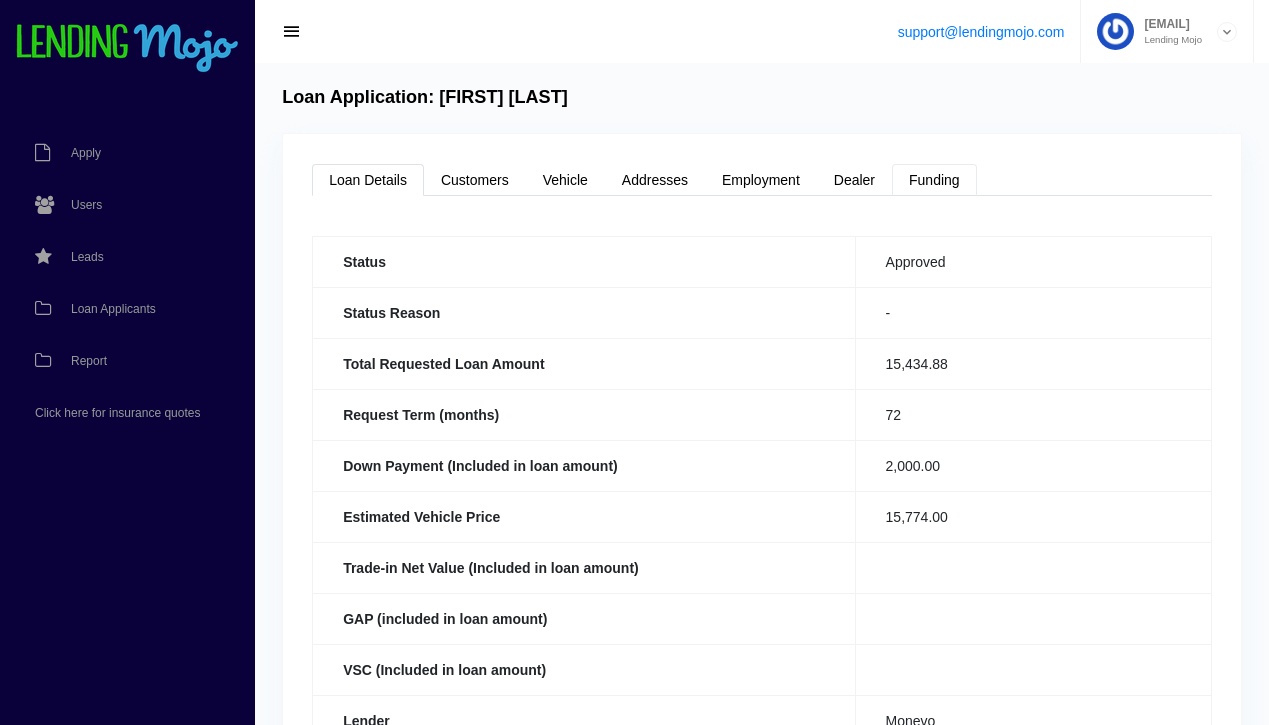 click on "Funding" at bounding box center (934, 180) 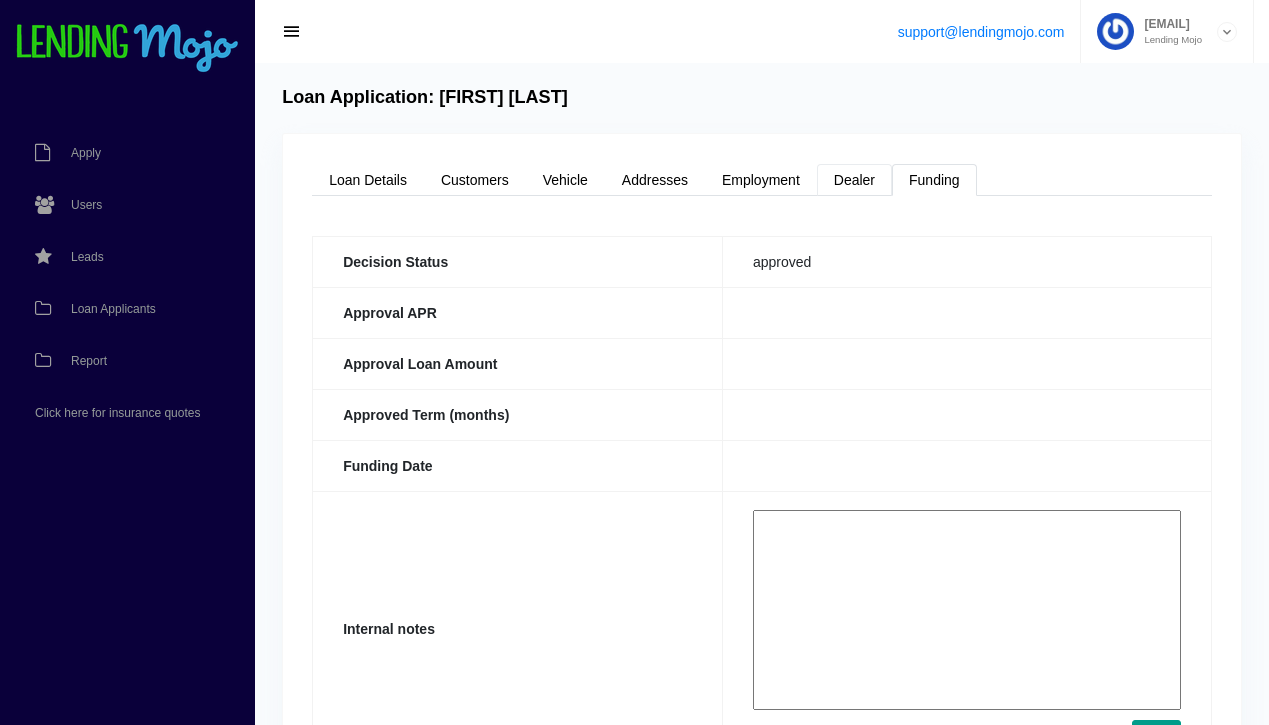 click on "Dealer" at bounding box center [854, 180] 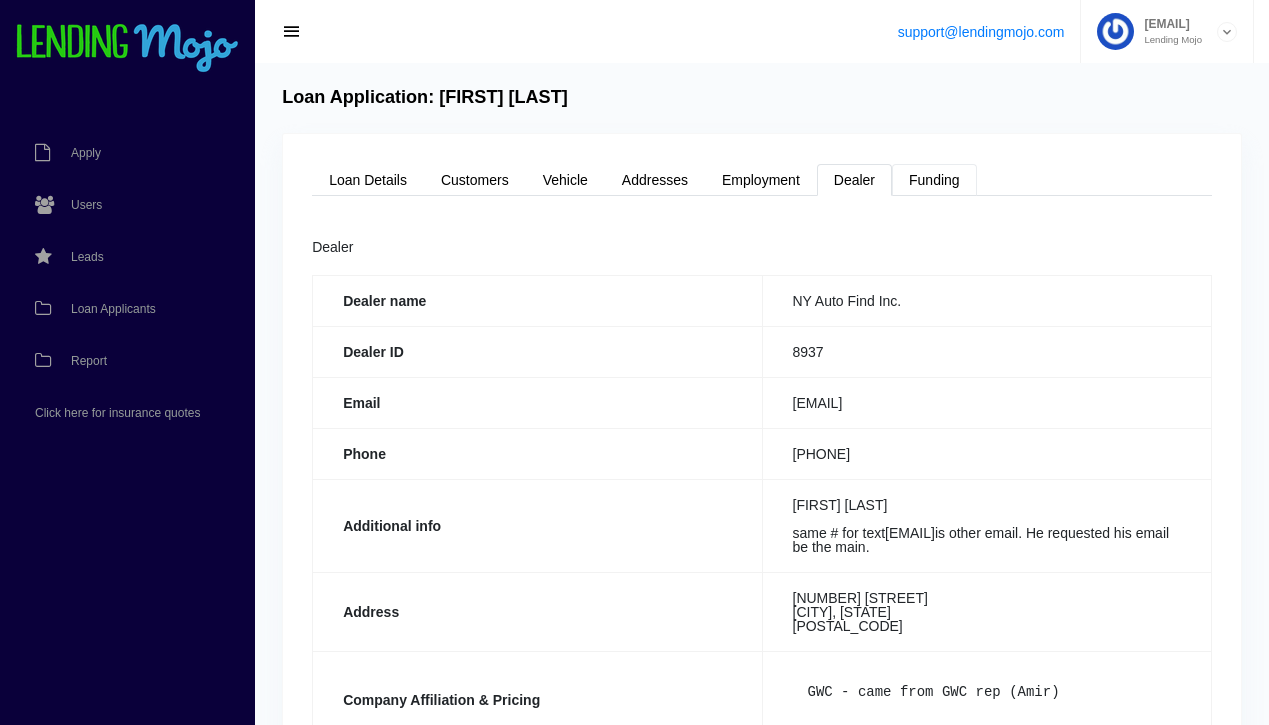 click on "Funding" at bounding box center [934, 180] 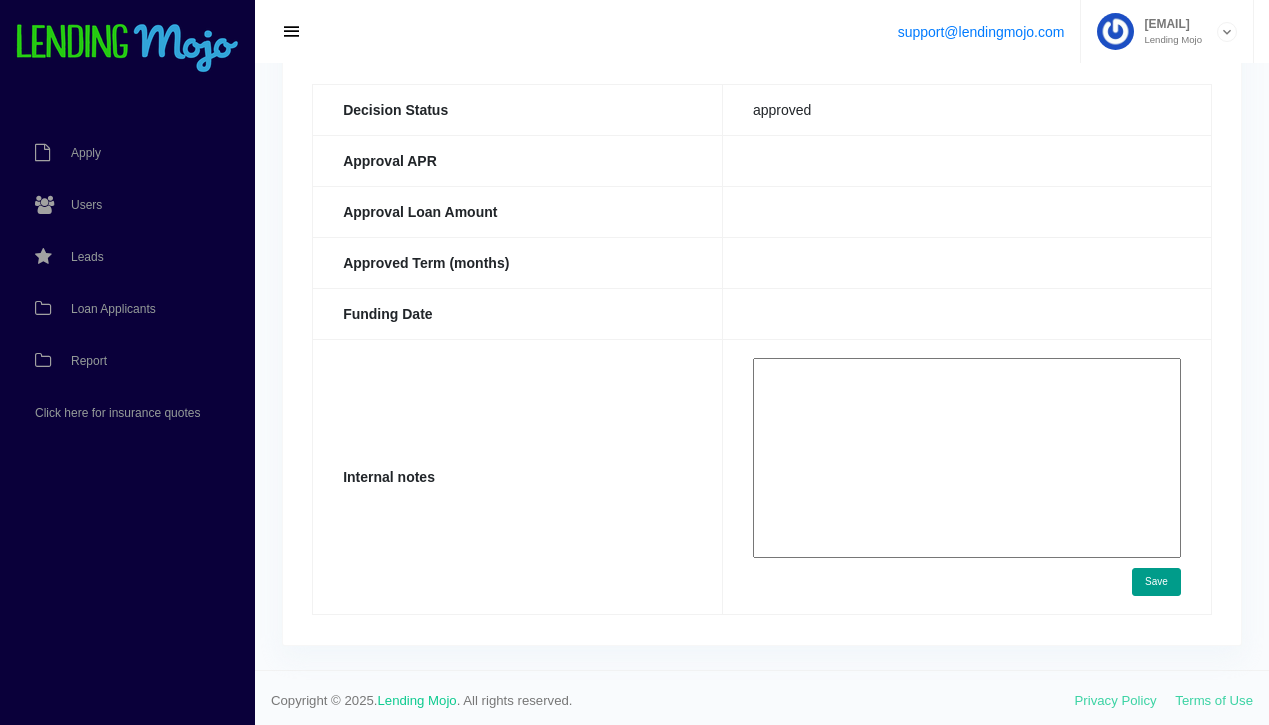 scroll, scrollTop: 153, scrollLeft: 0, axis: vertical 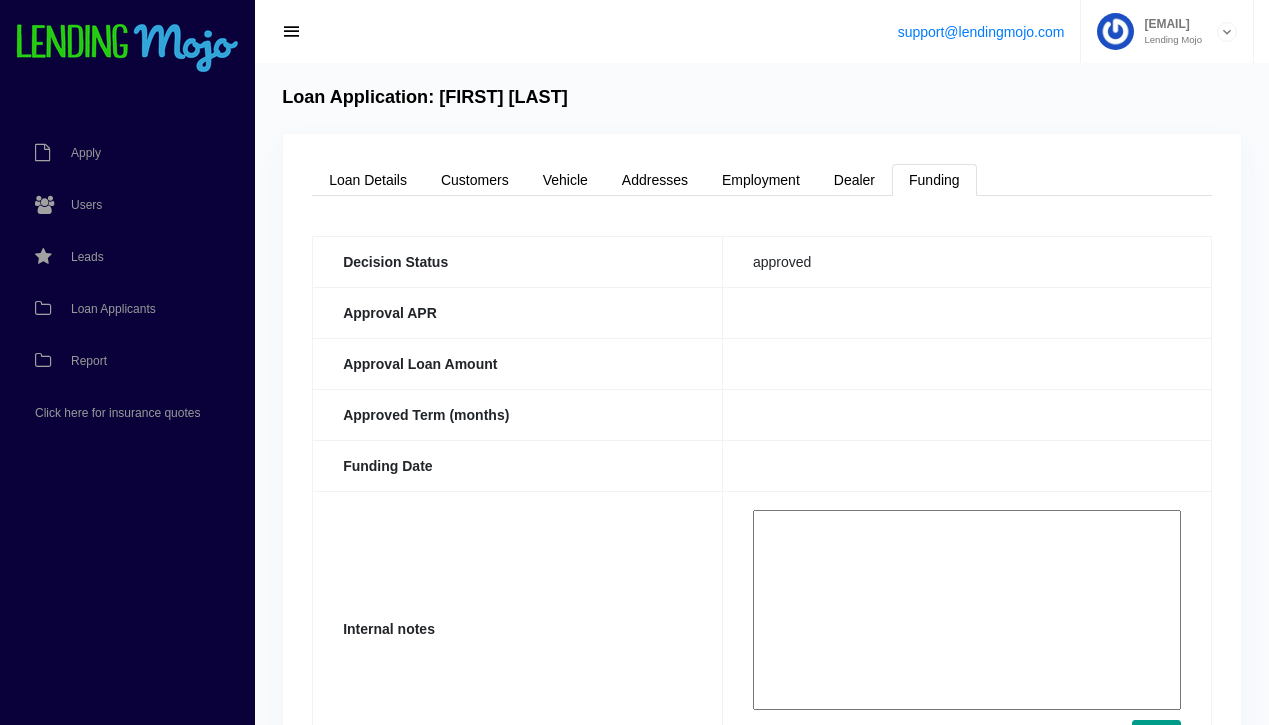 drag, startPoint x: 592, startPoint y: 98, endPoint x: 441, endPoint y: 99, distance: 151.00331 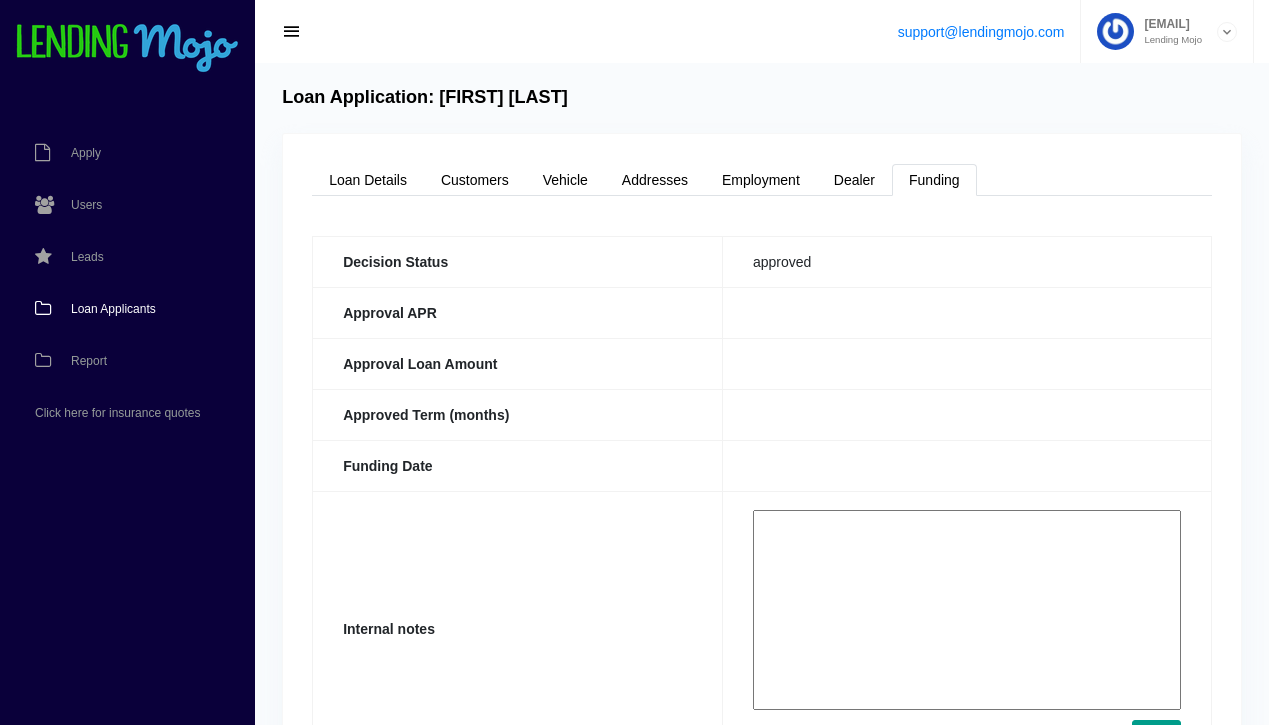 click on "Loan Applicants" at bounding box center (113, 309) 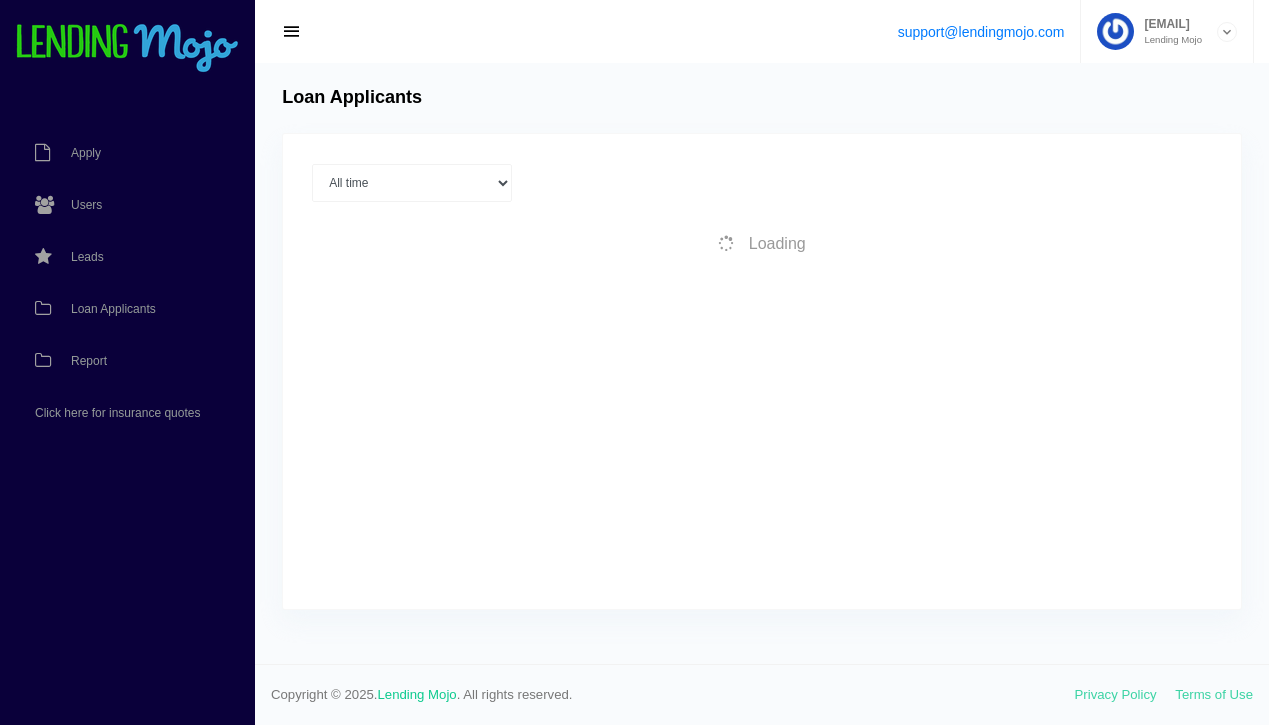 scroll, scrollTop: 0, scrollLeft: 0, axis: both 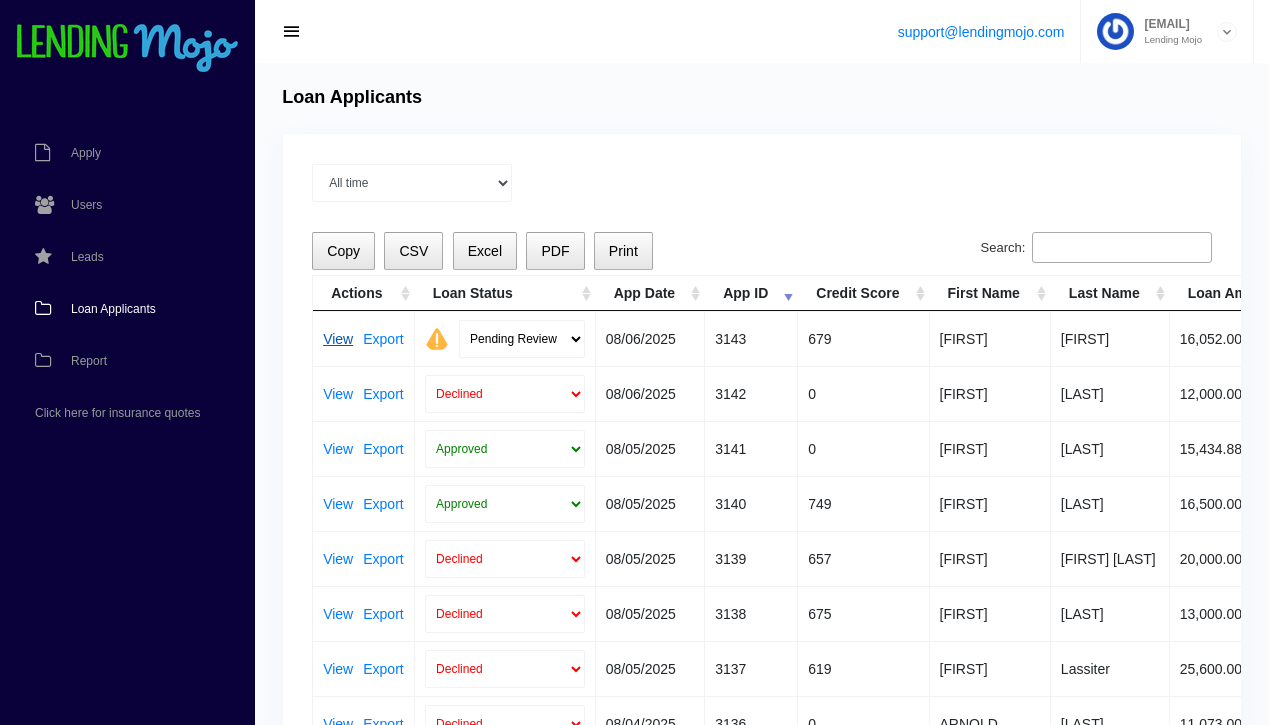 click on "View" at bounding box center (338, 339) 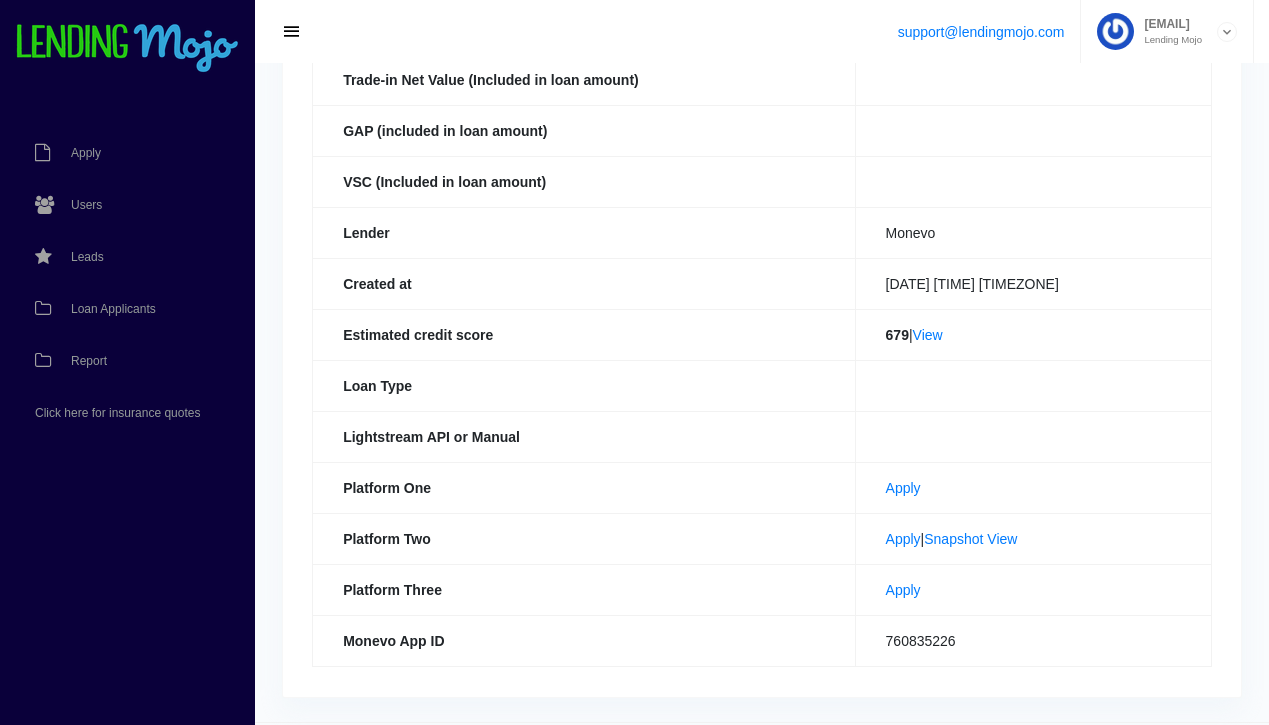 scroll, scrollTop: 545, scrollLeft: 0, axis: vertical 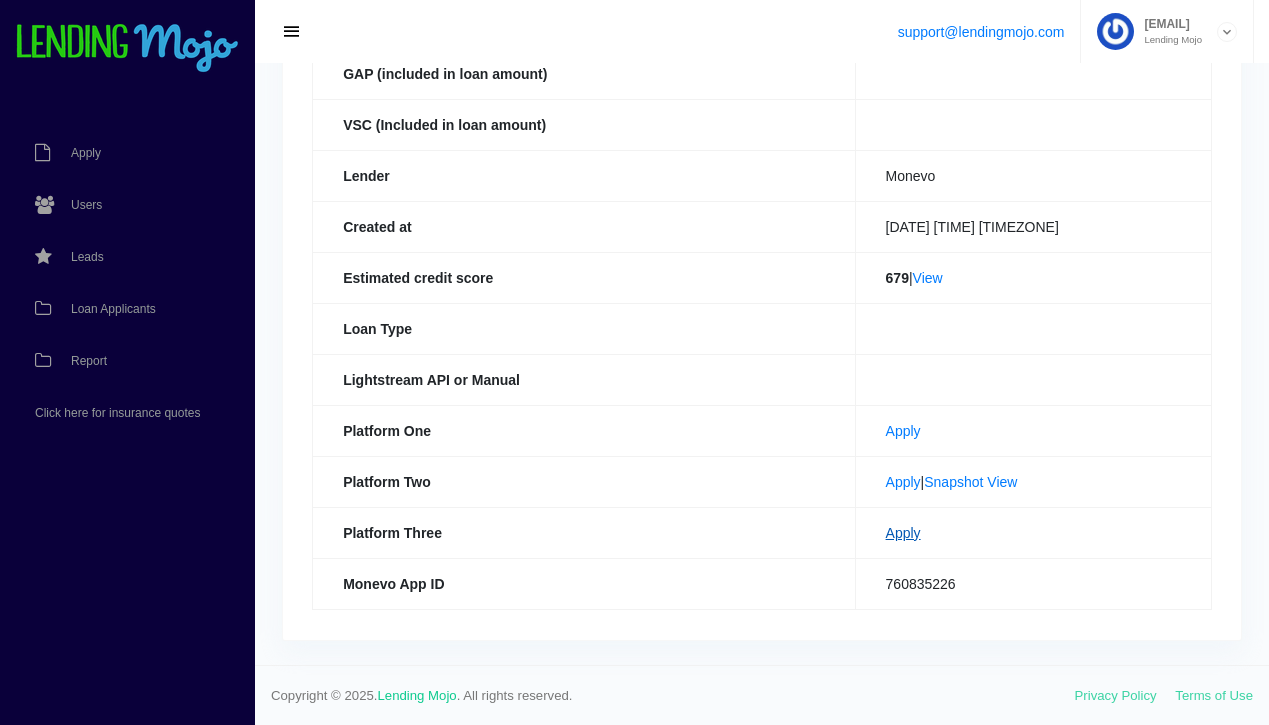 click on "Apply" at bounding box center (903, 533) 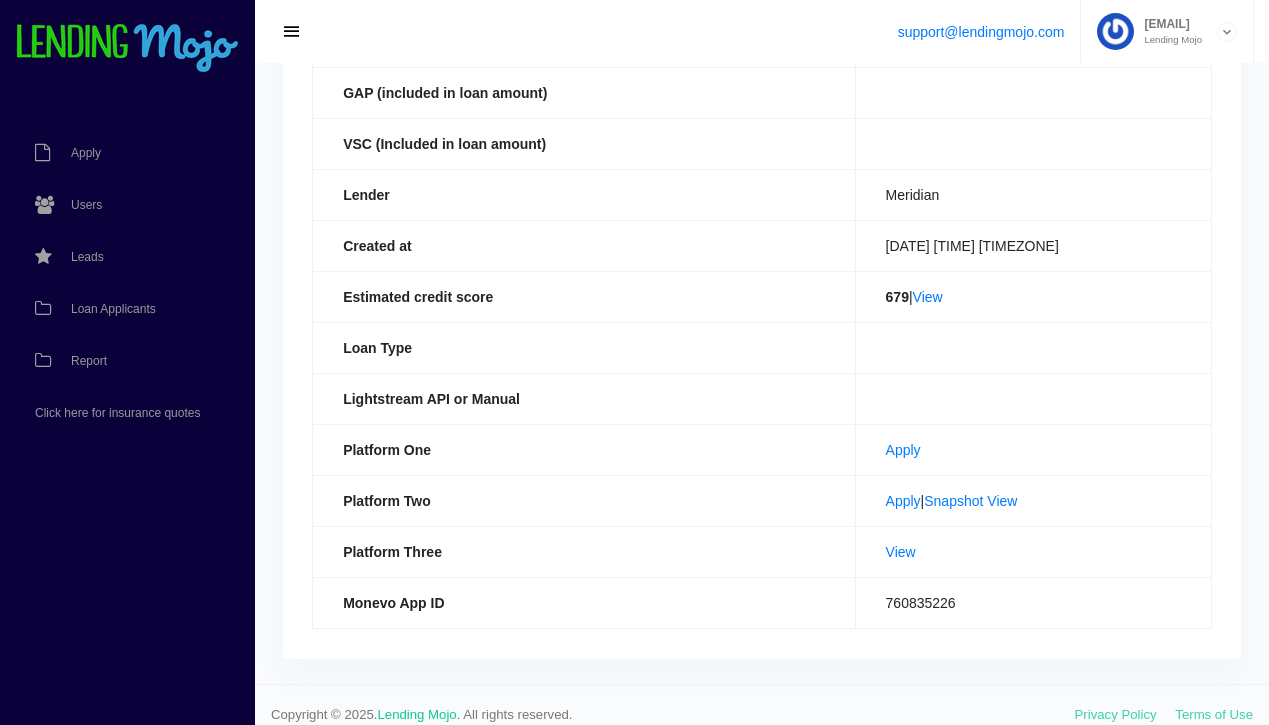 scroll, scrollTop: 616, scrollLeft: 0, axis: vertical 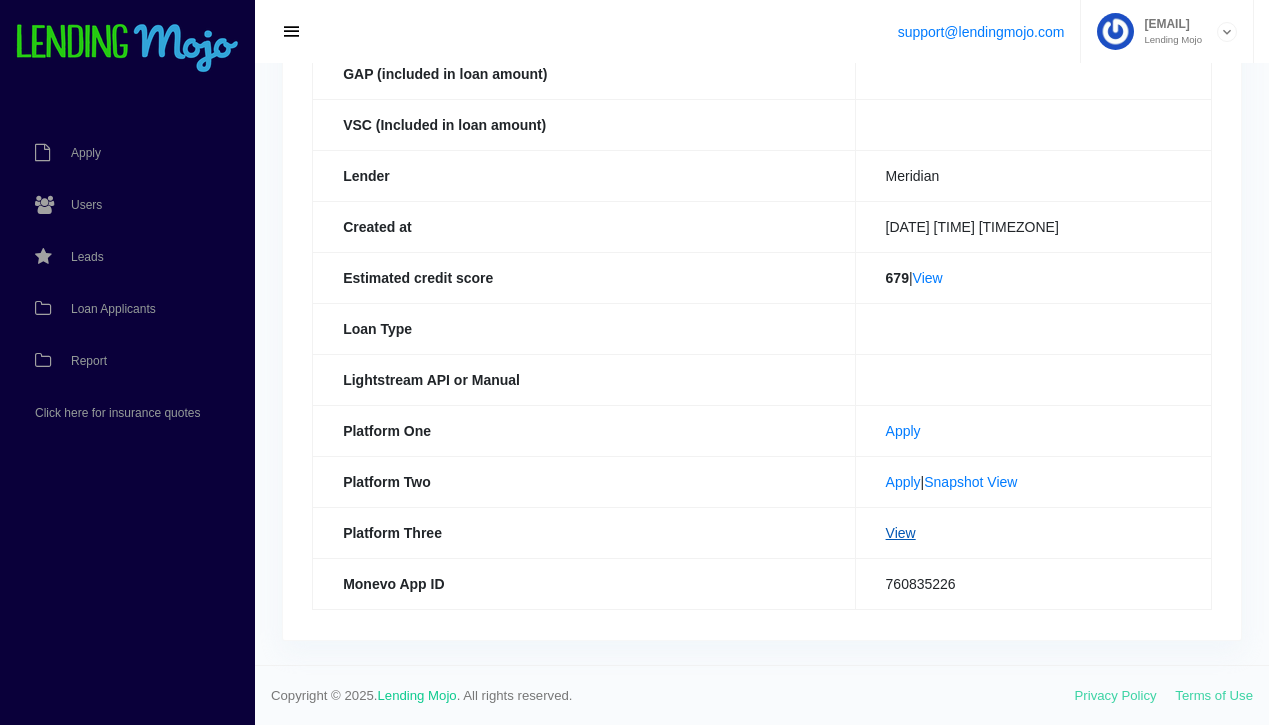 click on "View" at bounding box center [901, 533] 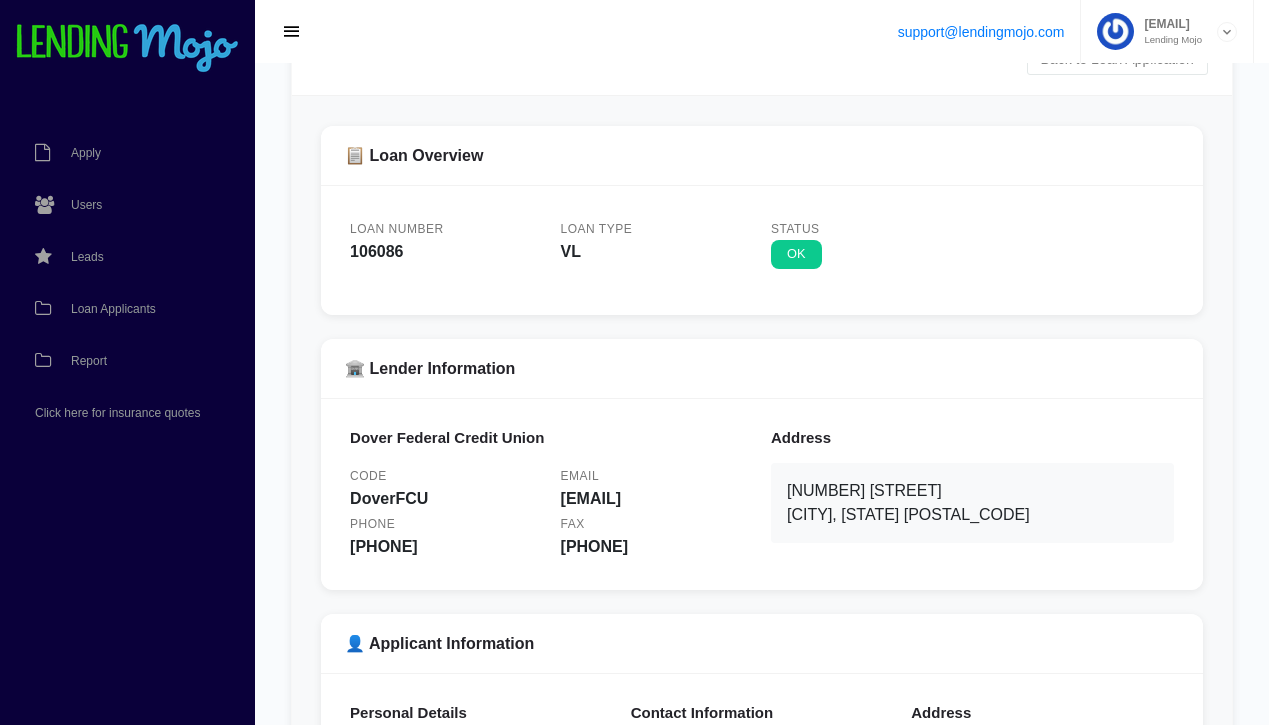 scroll, scrollTop: 0, scrollLeft: 0, axis: both 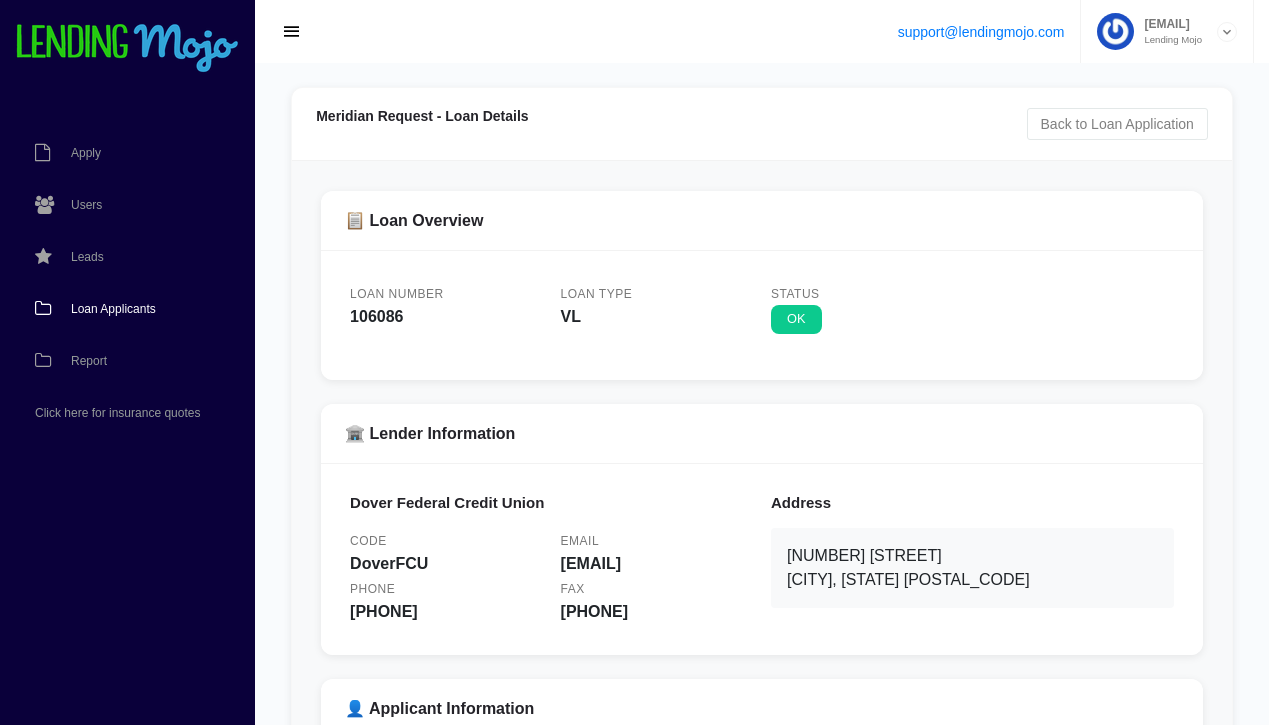 click on "Loan Applicants" at bounding box center (113, 309) 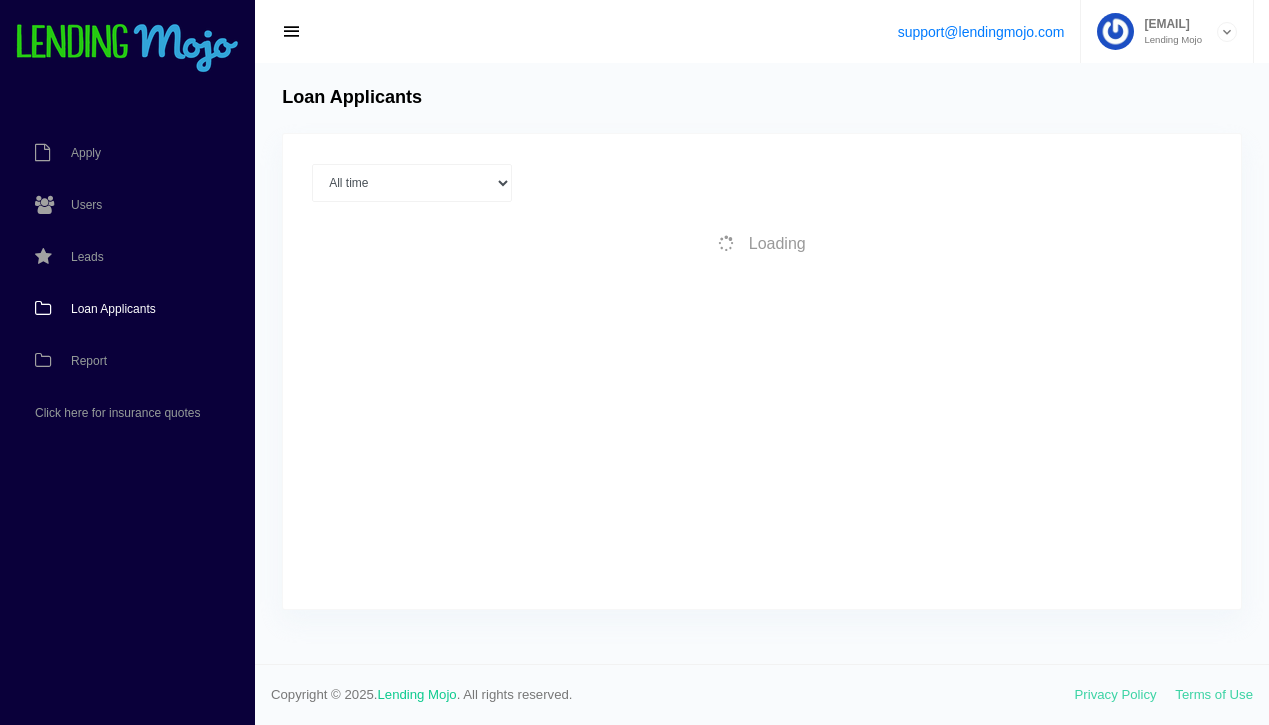 scroll, scrollTop: 0, scrollLeft: 0, axis: both 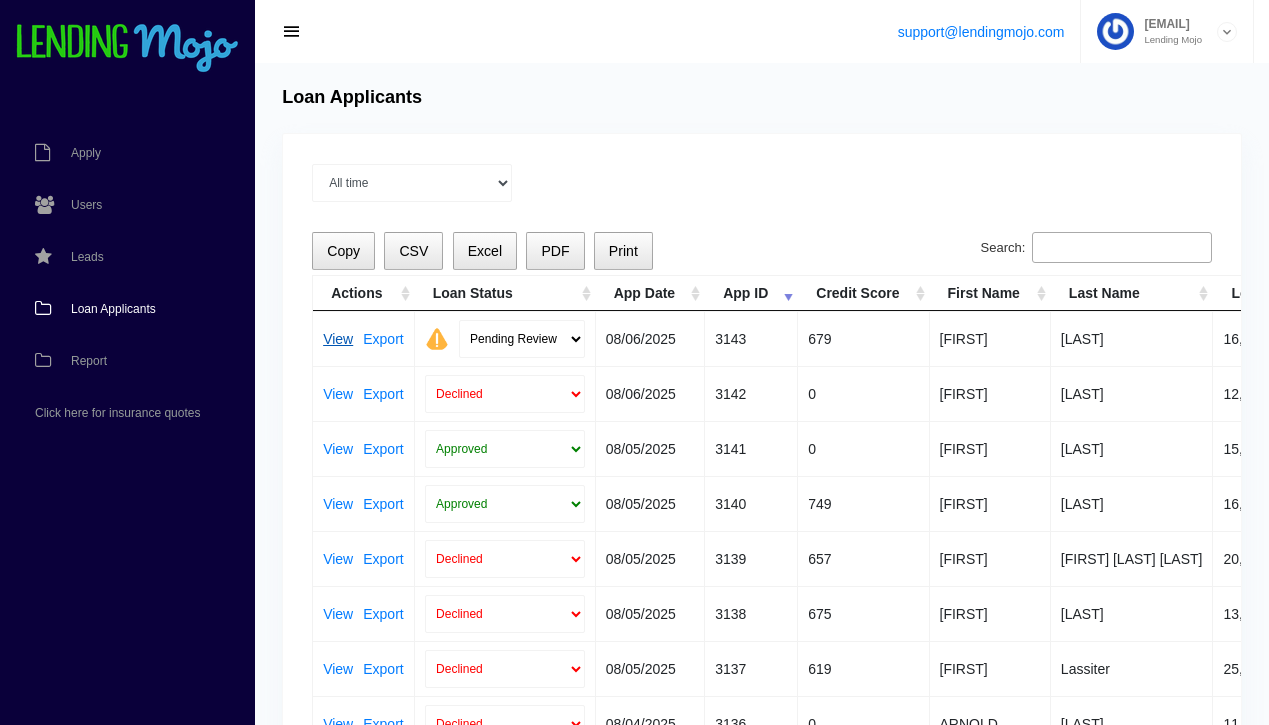 click on "View" at bounding box center [338, 339] 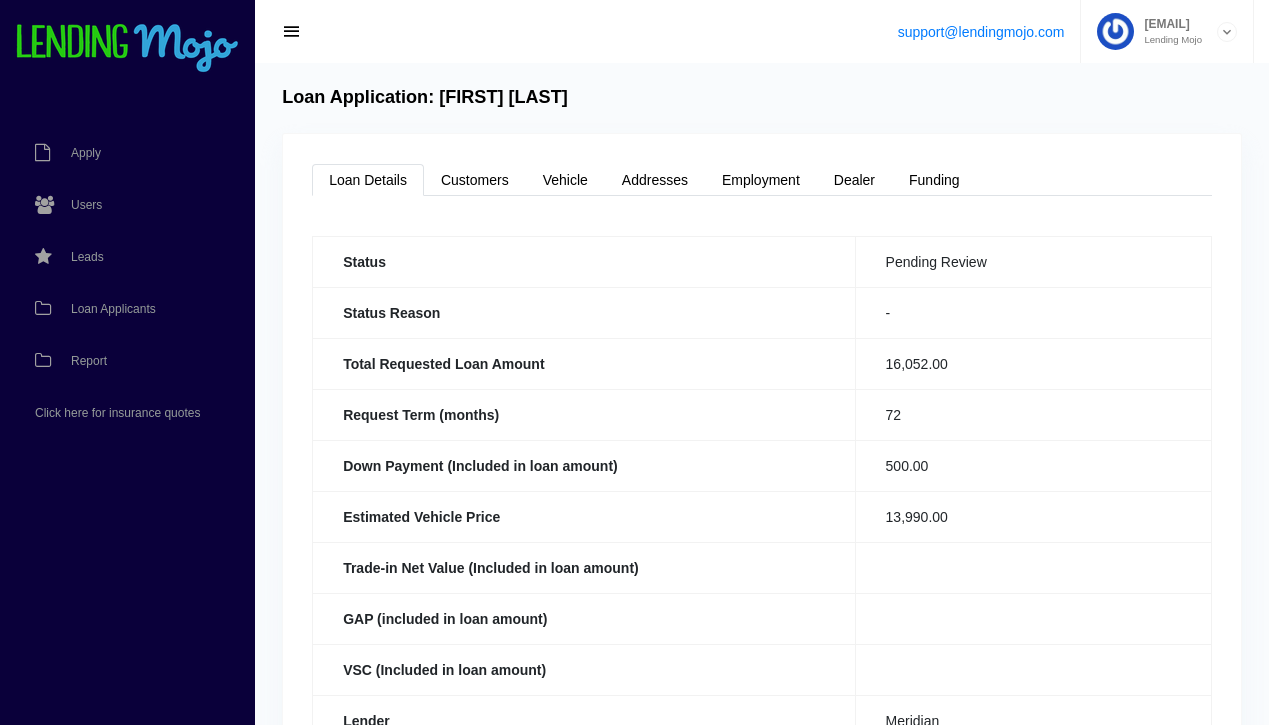 scroll, scrollTop: 0, scrollLeft: 0, axis: both 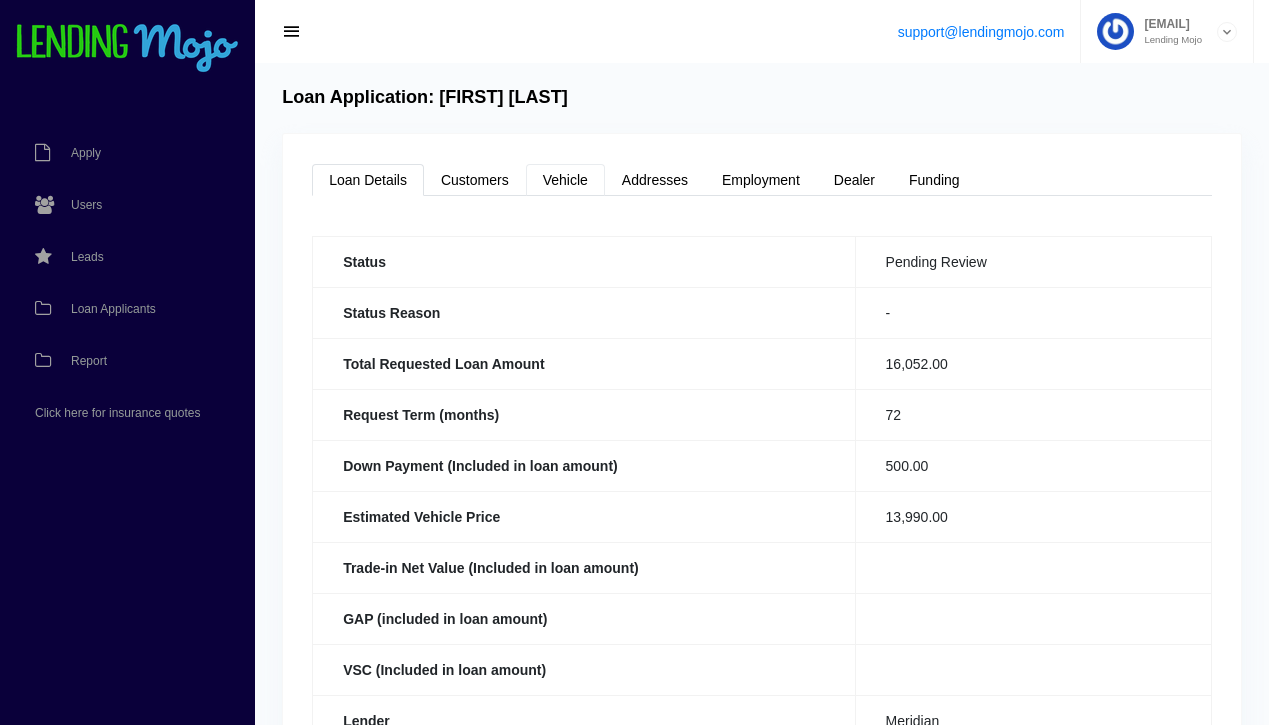 click on "Vehicle" at bounding box center [565, 180] 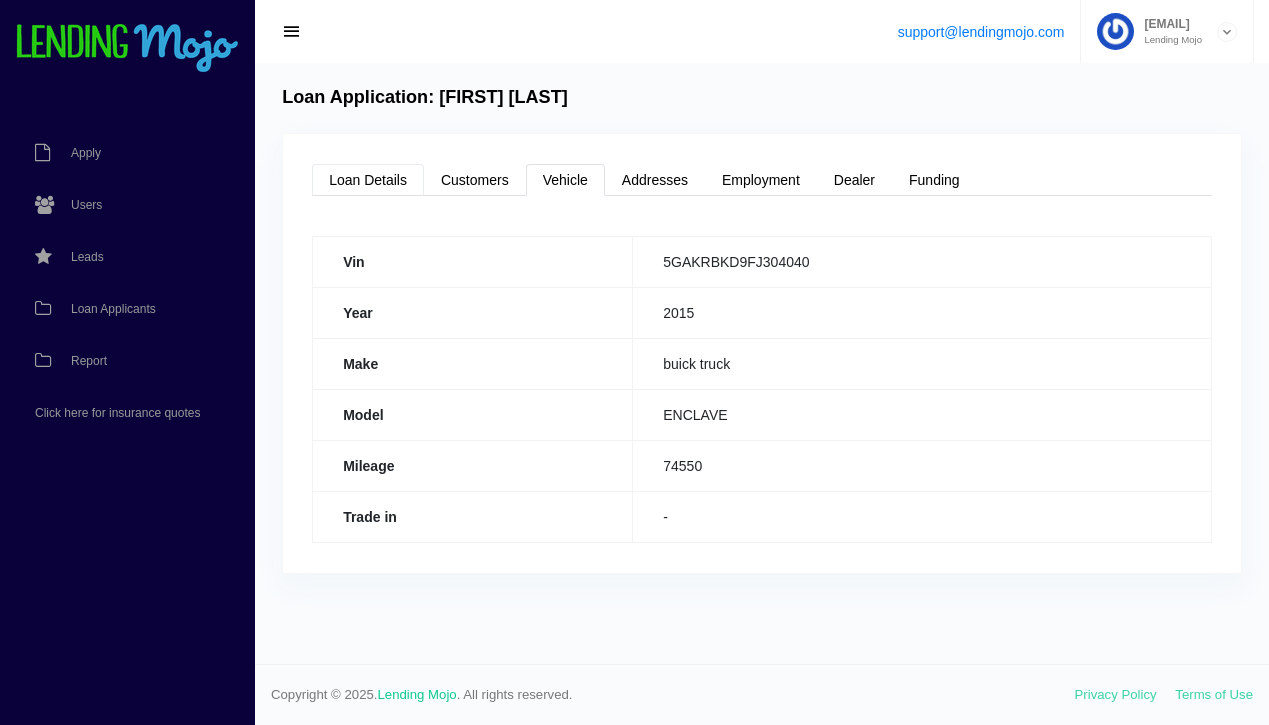 click on "Loan Details" at bounding box center [368, 180] 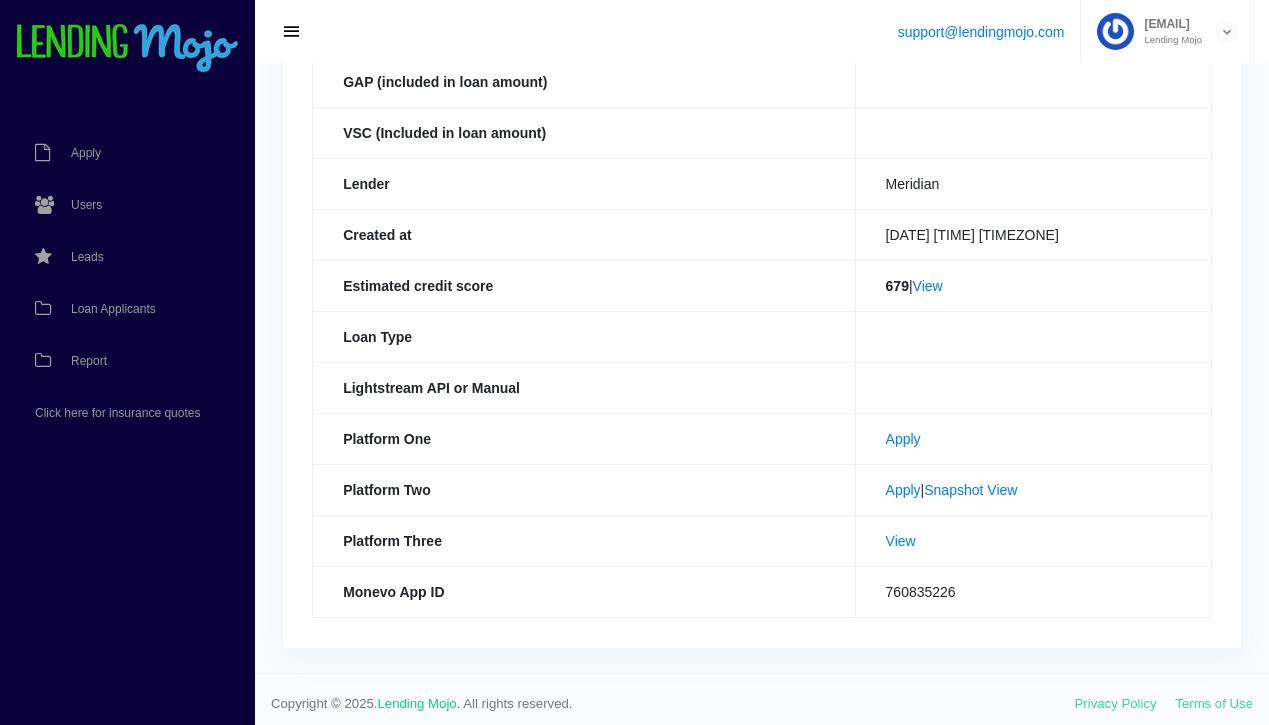scroll, scrollTop: 545, scrollLeft: 0, axis: vertical 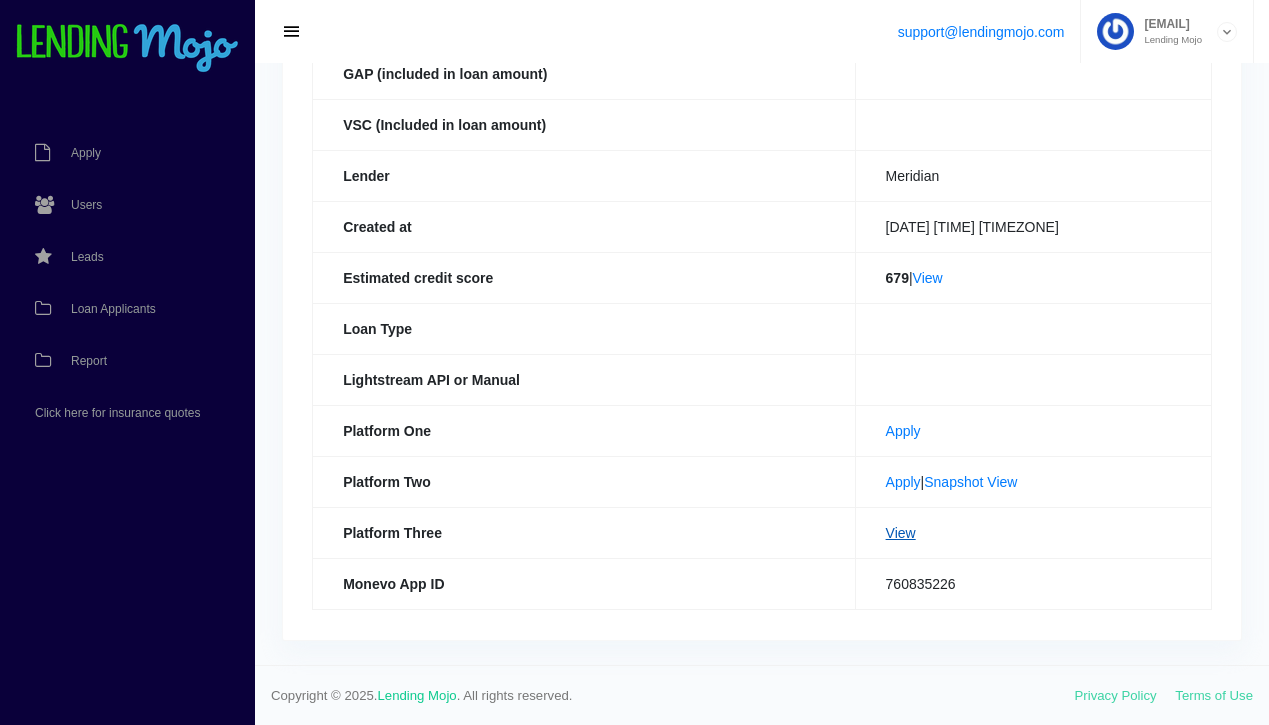 click on "View" at bounding box center [901, 533] 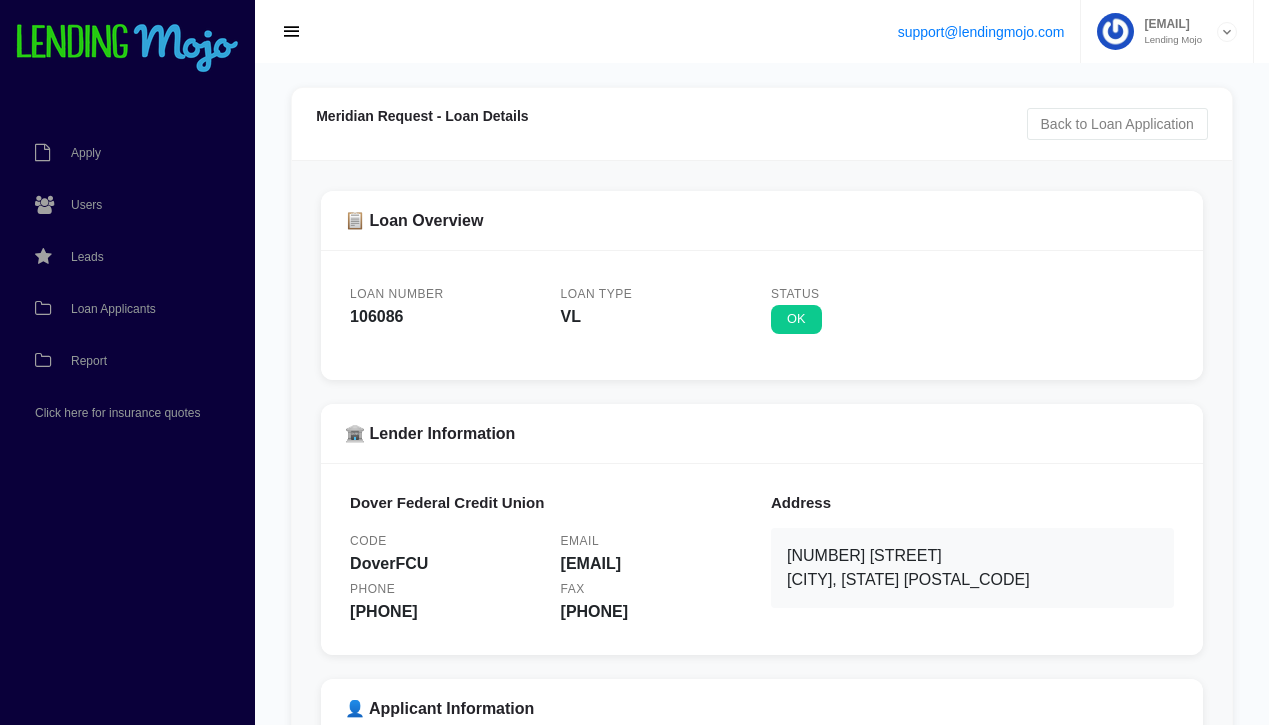 scroll, scrollTop: 0, scrollLeft: 0, axis: both 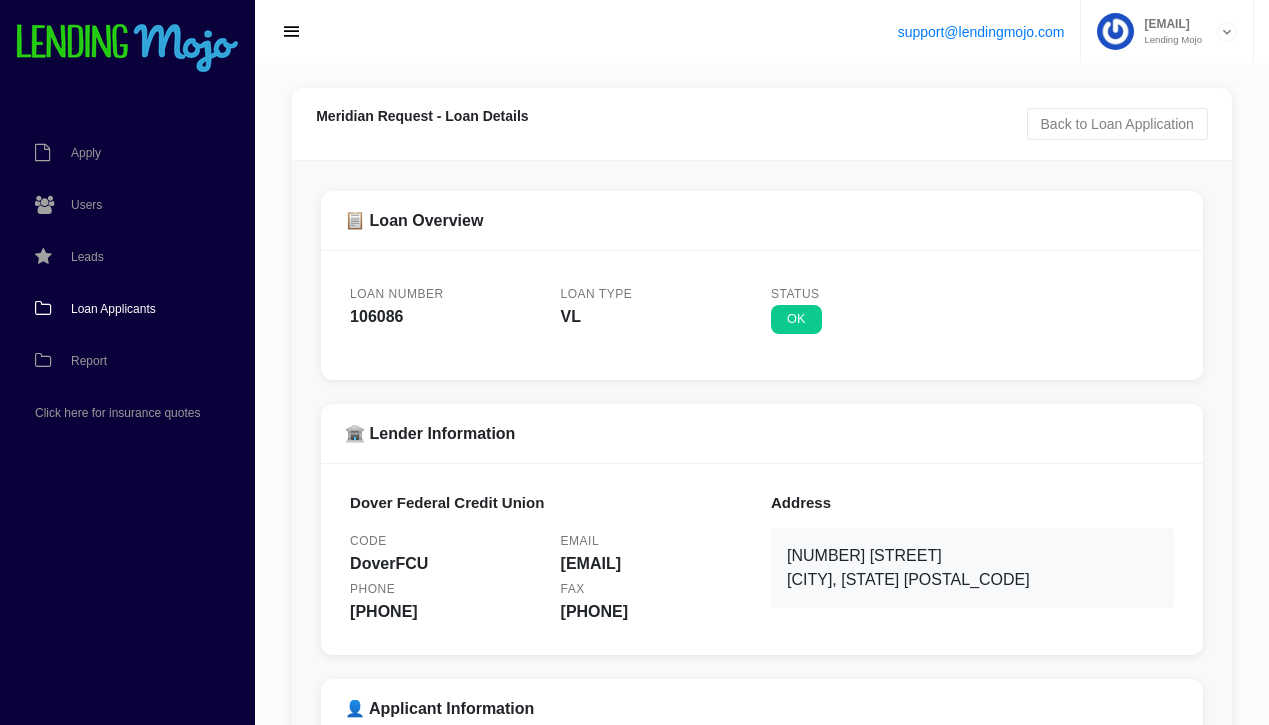 click on "Loan Applicants" at bounding box center (113, 309) 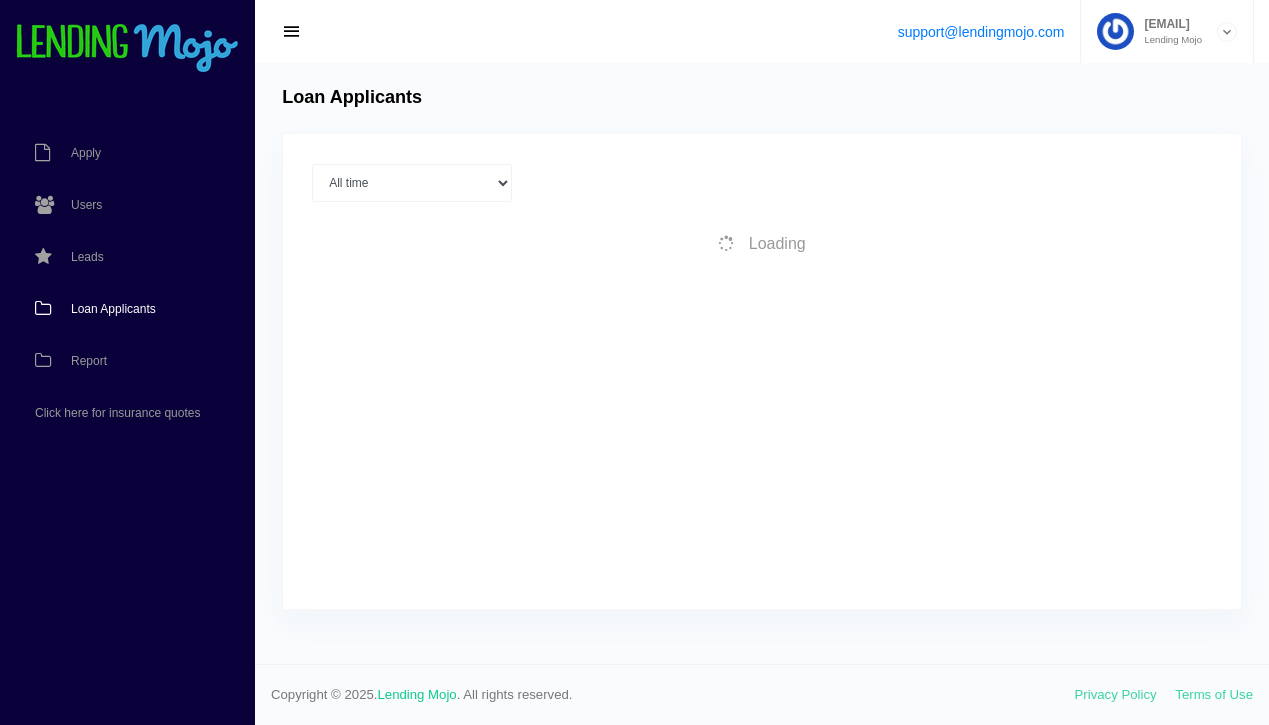 scroll, scrollTop: 0, scrollLeft: 0, axis: both 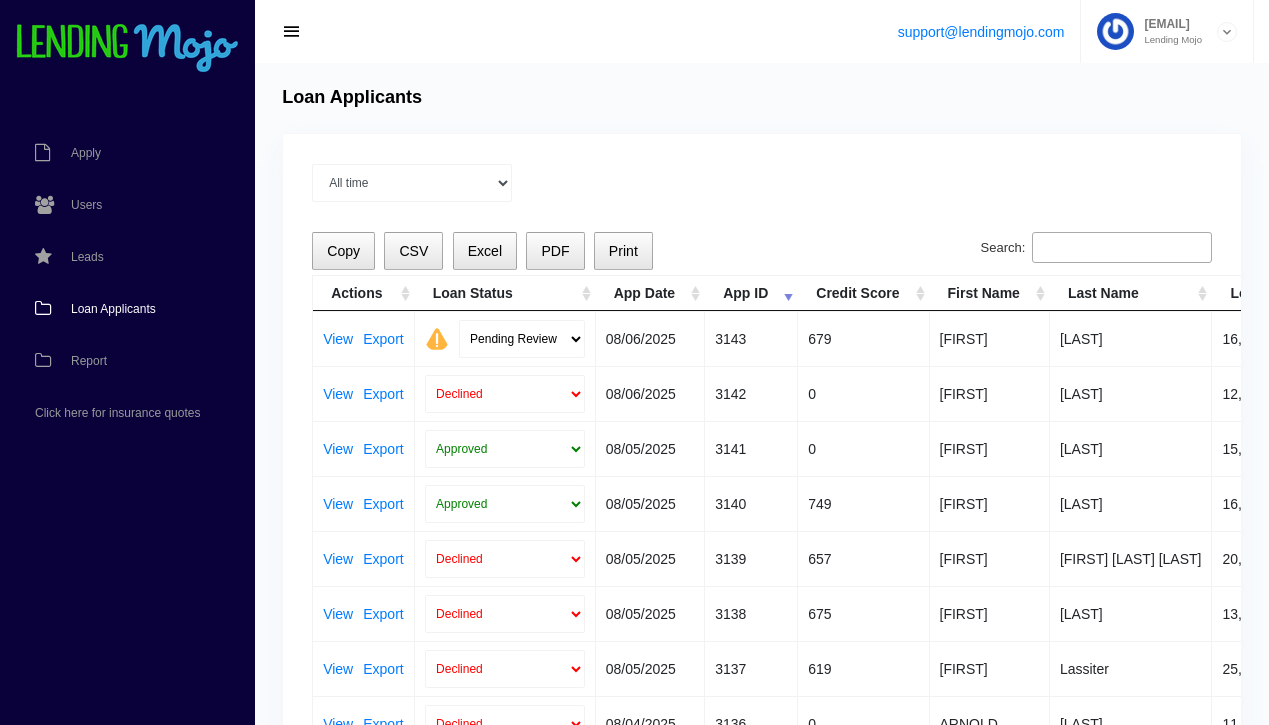 click on "Loan Applicants" at bounding box center [113, 309] 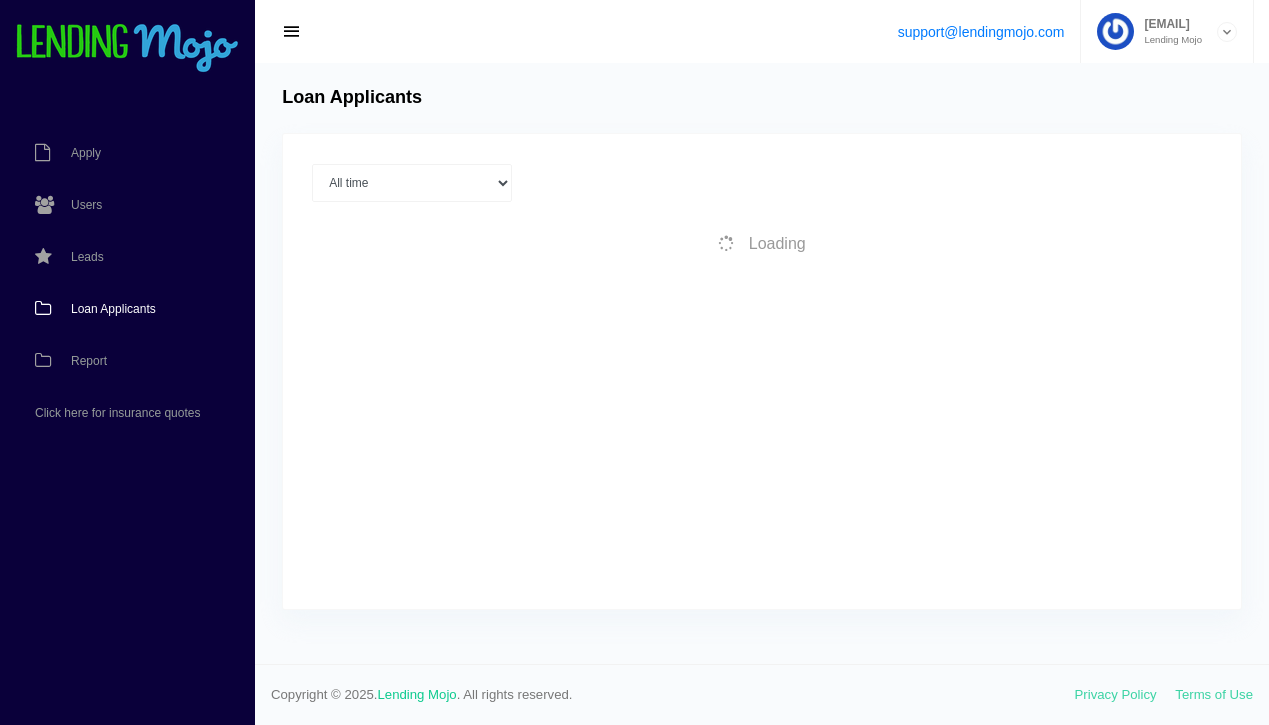 scroll, scrollTop: 0, scrollLeft: 0, axis: both 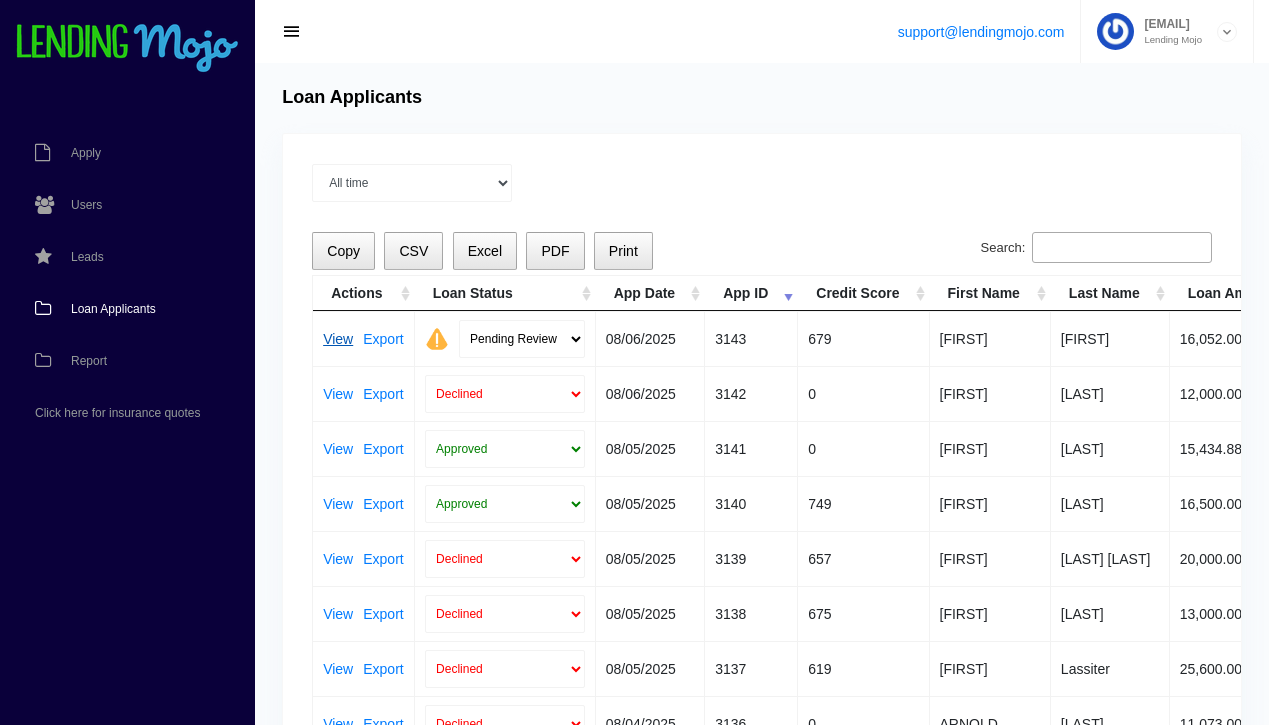 click on "View" at bounding box center [338, 339] 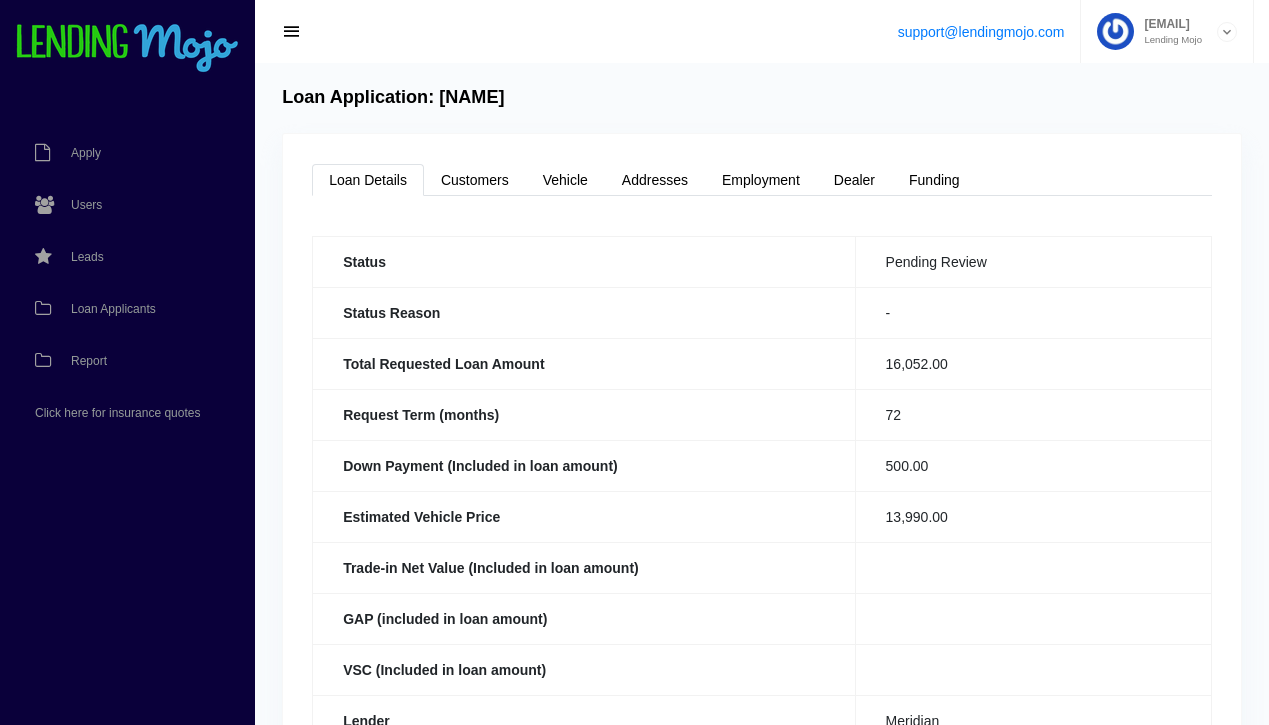 scroll, scrollTop: 0, scrollLeft: 0, axis: both 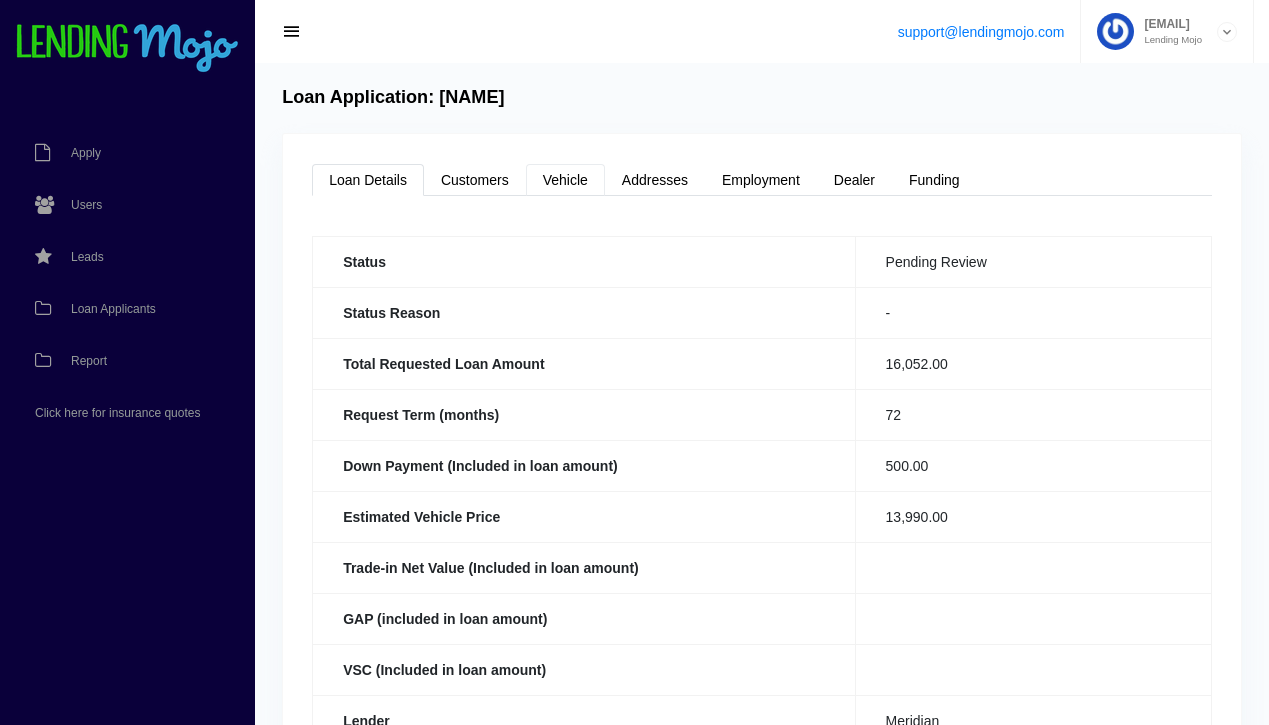 click on "Vehicle" at bounding box center (565, 180) 